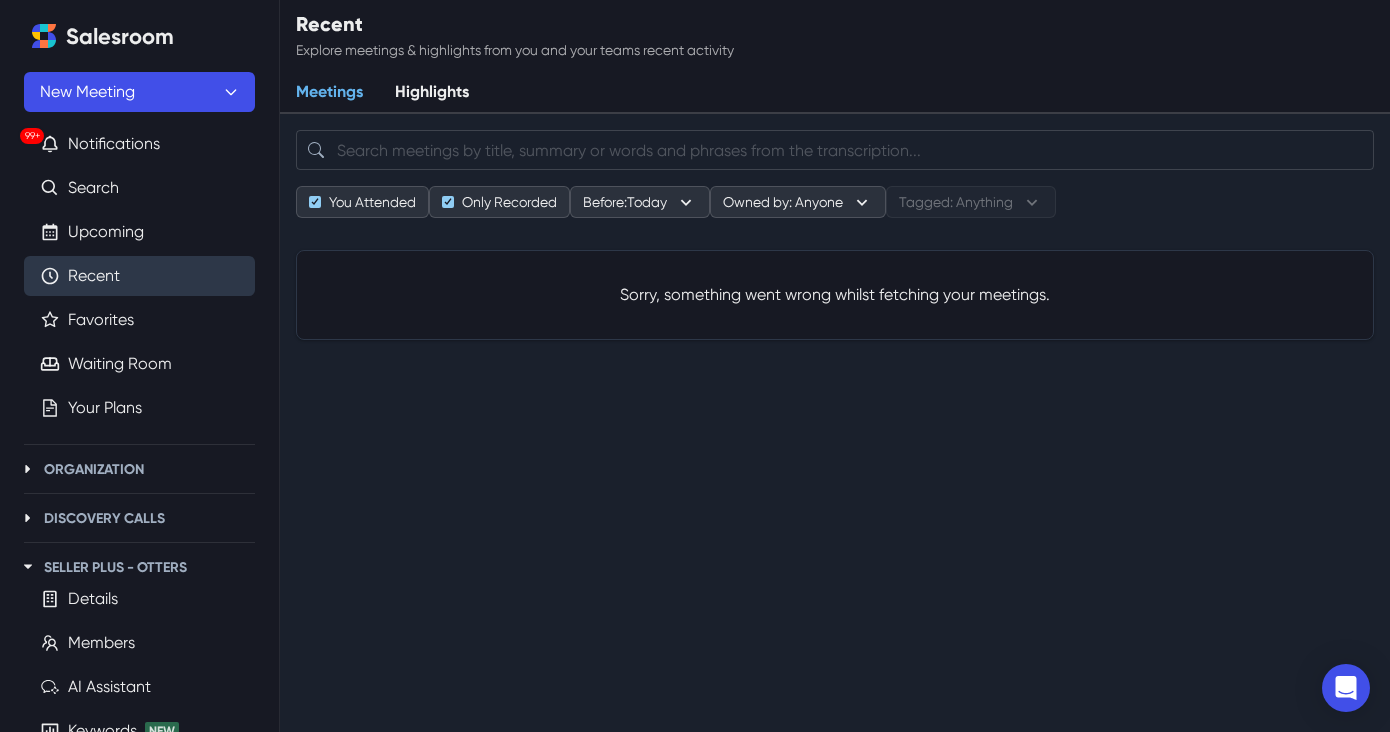 scroll, scrollTop: 0, scrollLeft: 0, axis: both 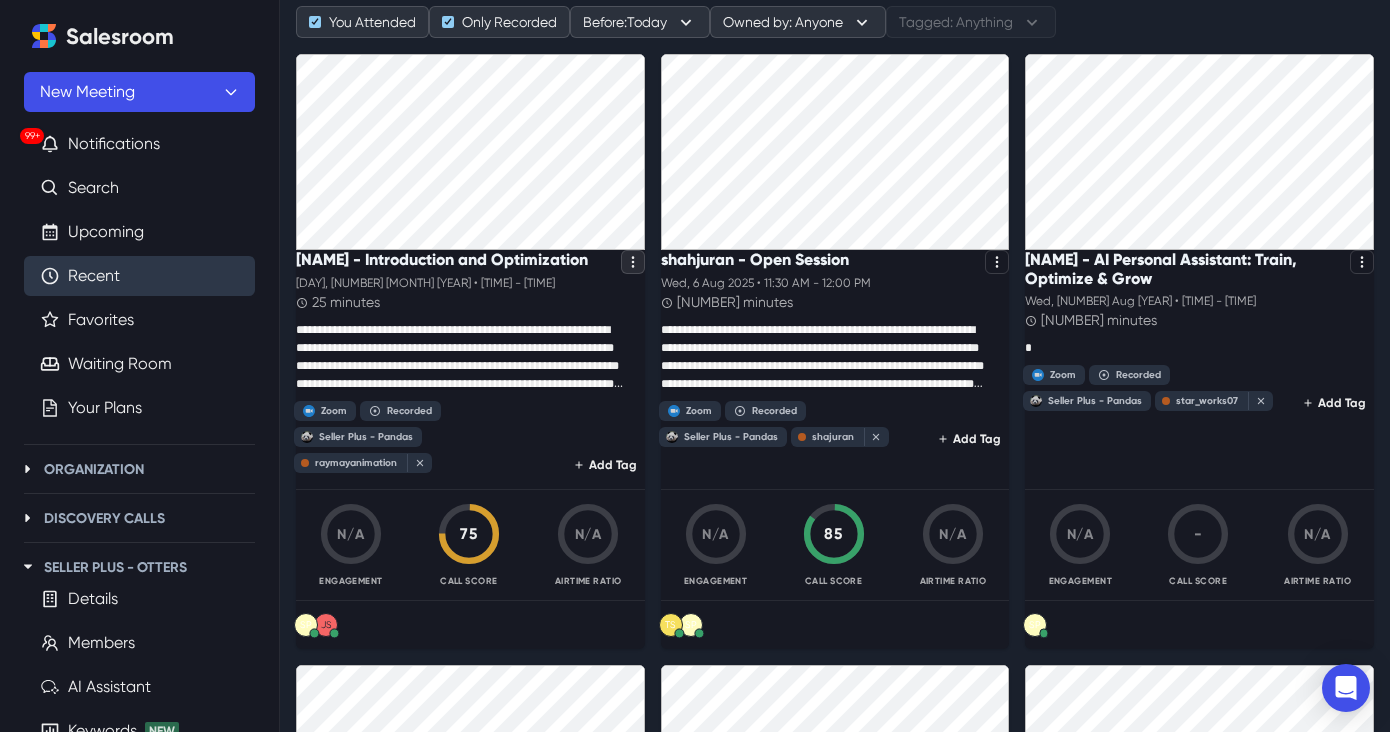 click 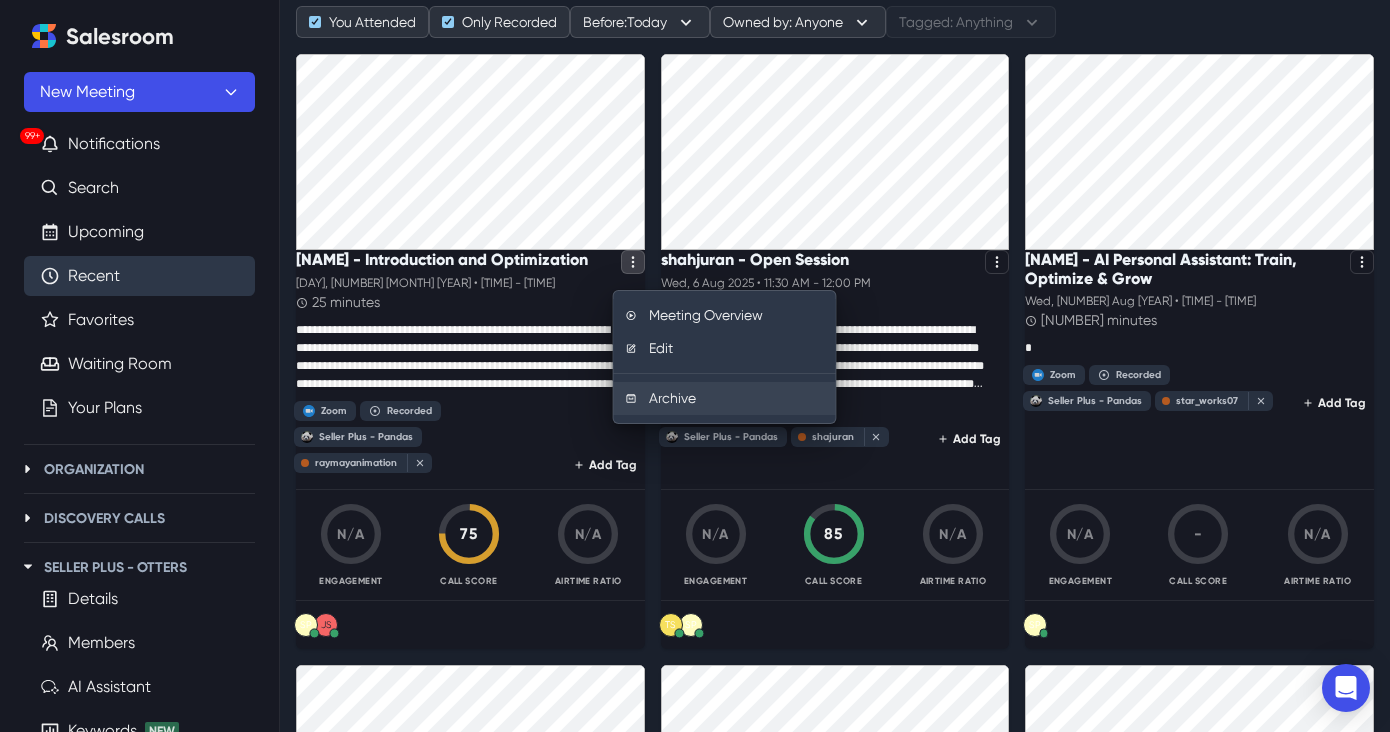 click on "Archive" at bounding box center (725, 398) 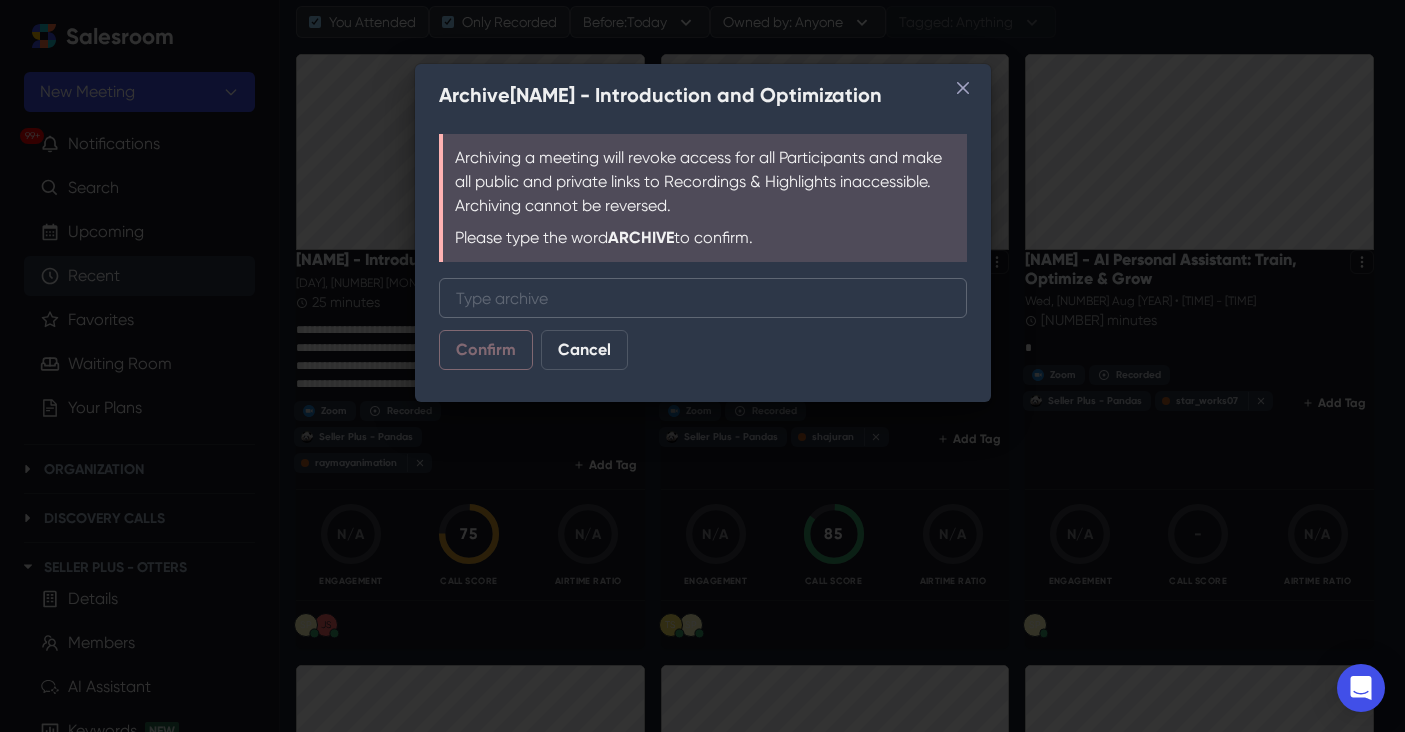 click on "Type "archive"" at bounding box center [703, 298] 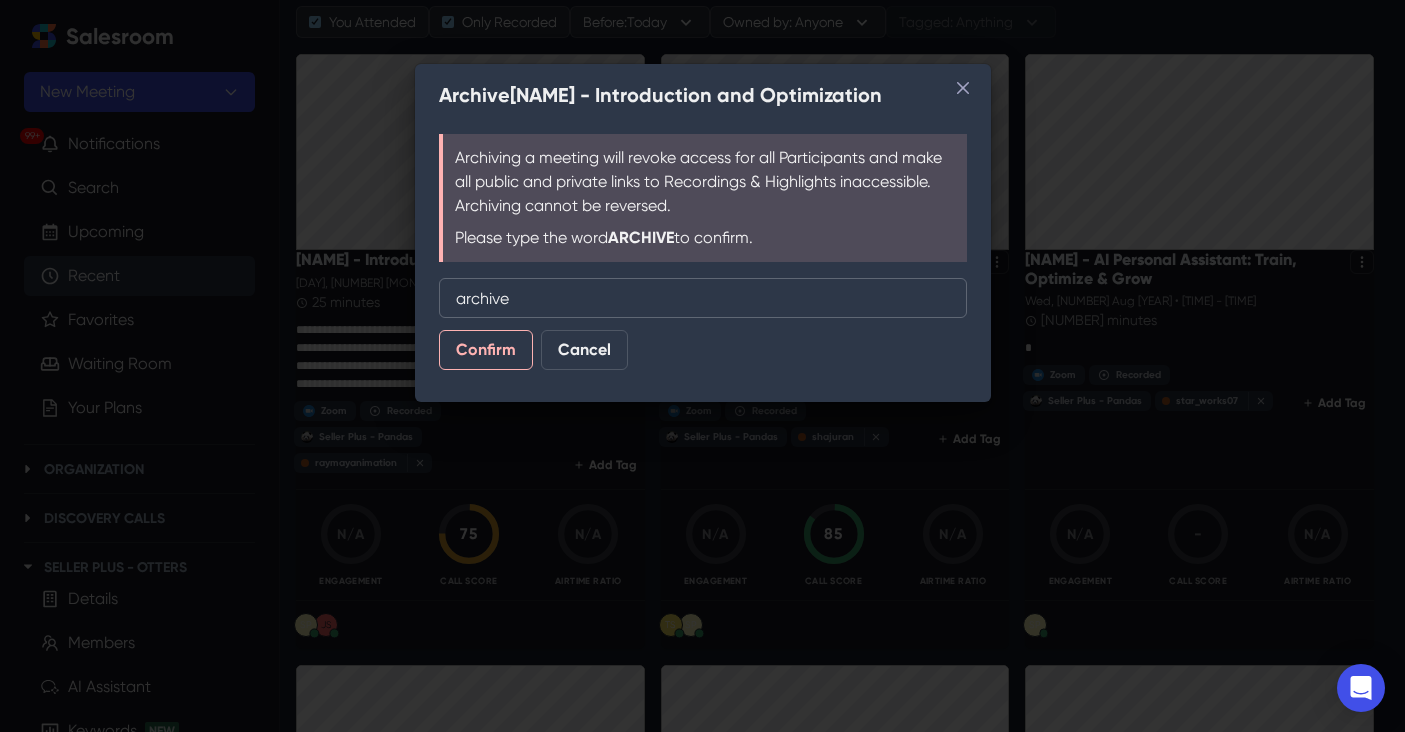 type on "archive" 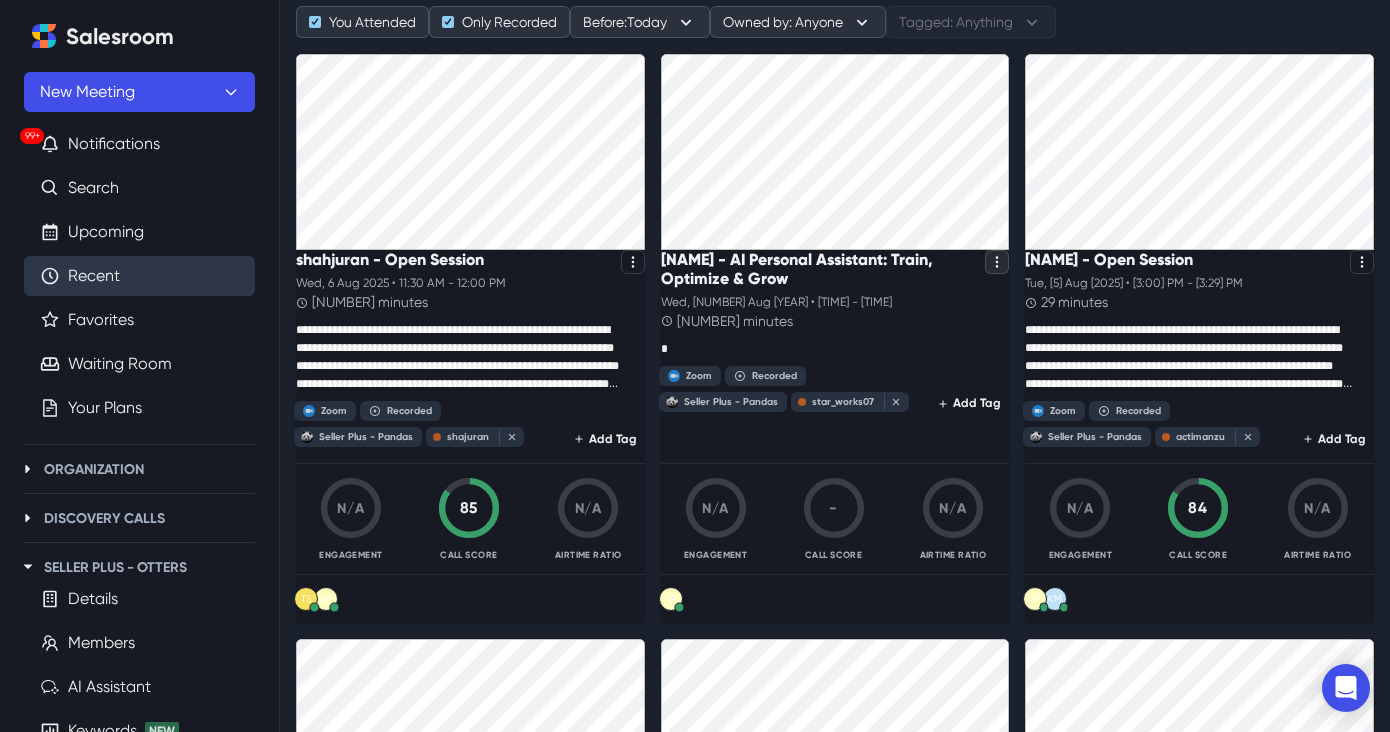 click 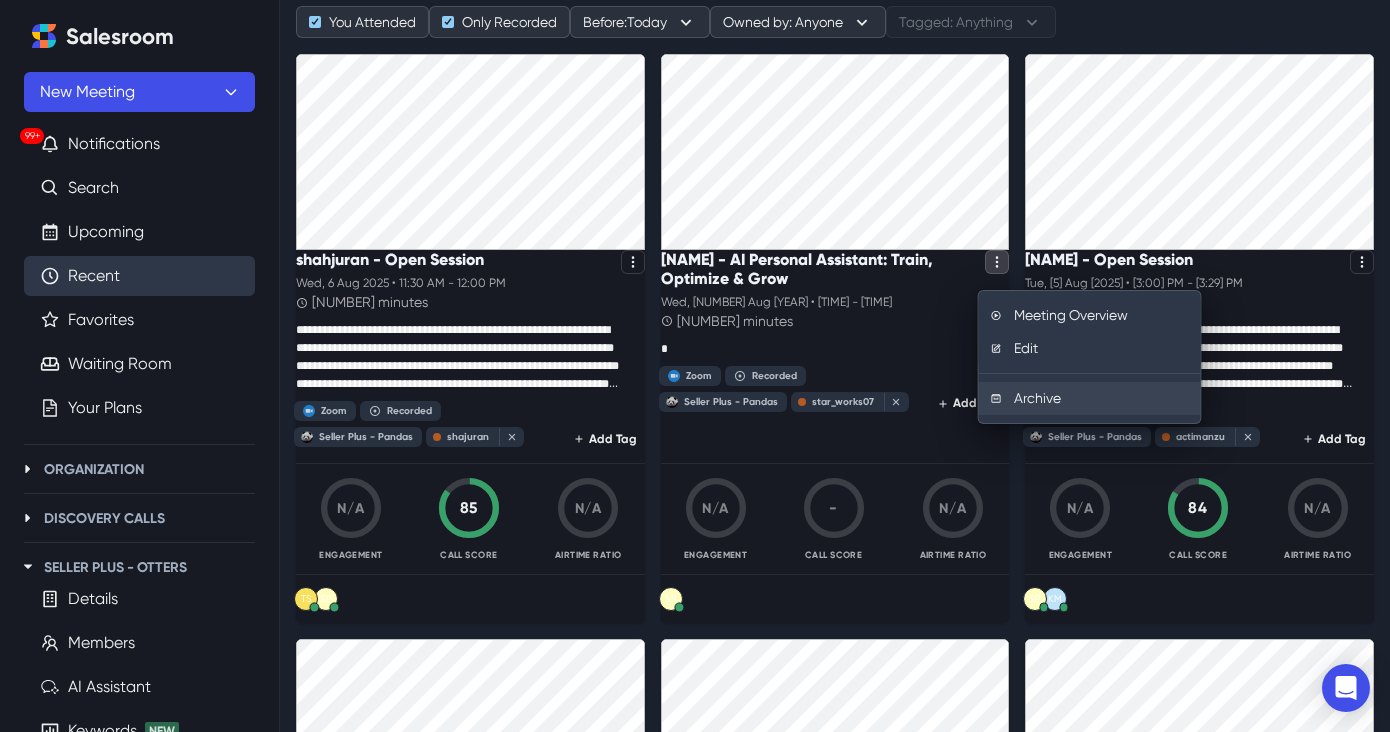 click on "Archive" at bounding box center [1090, 398] 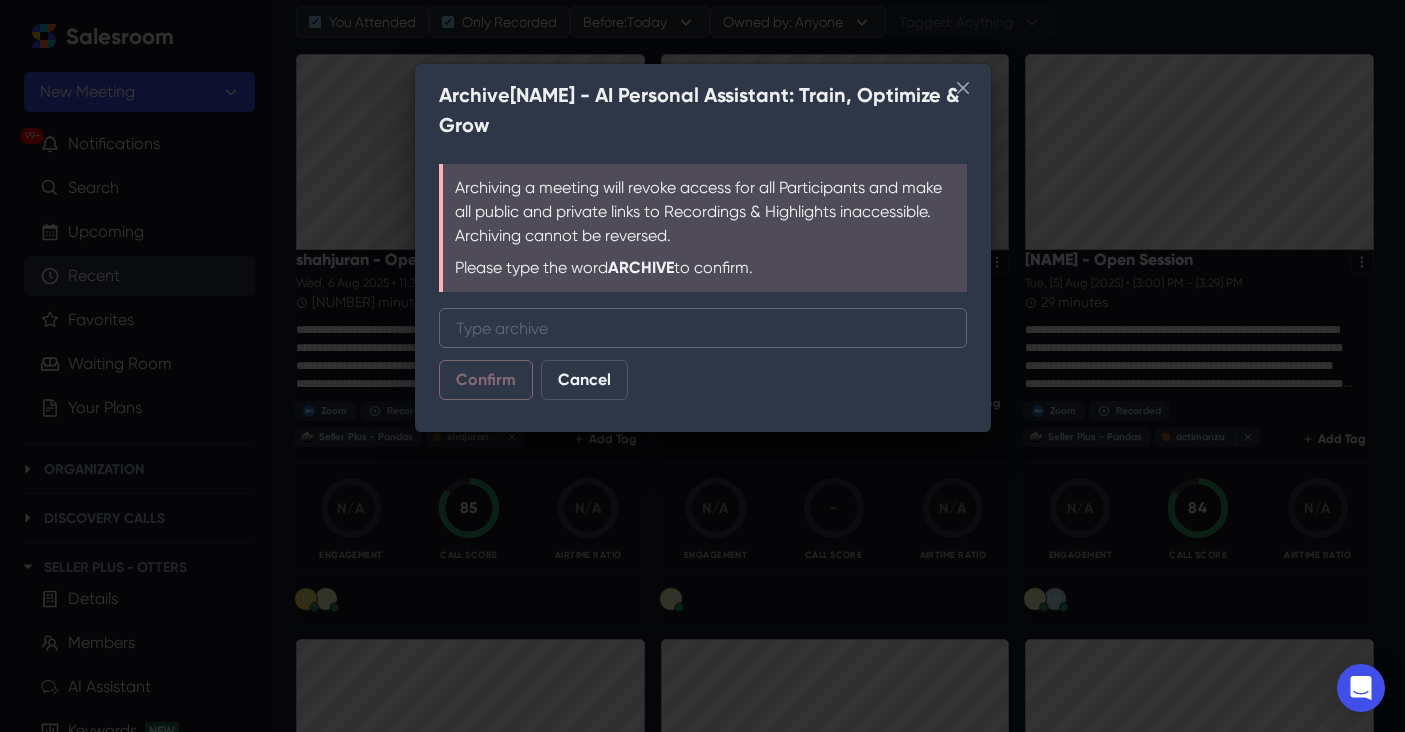 click on "Type "archive"" at bounding box center [703, 328] 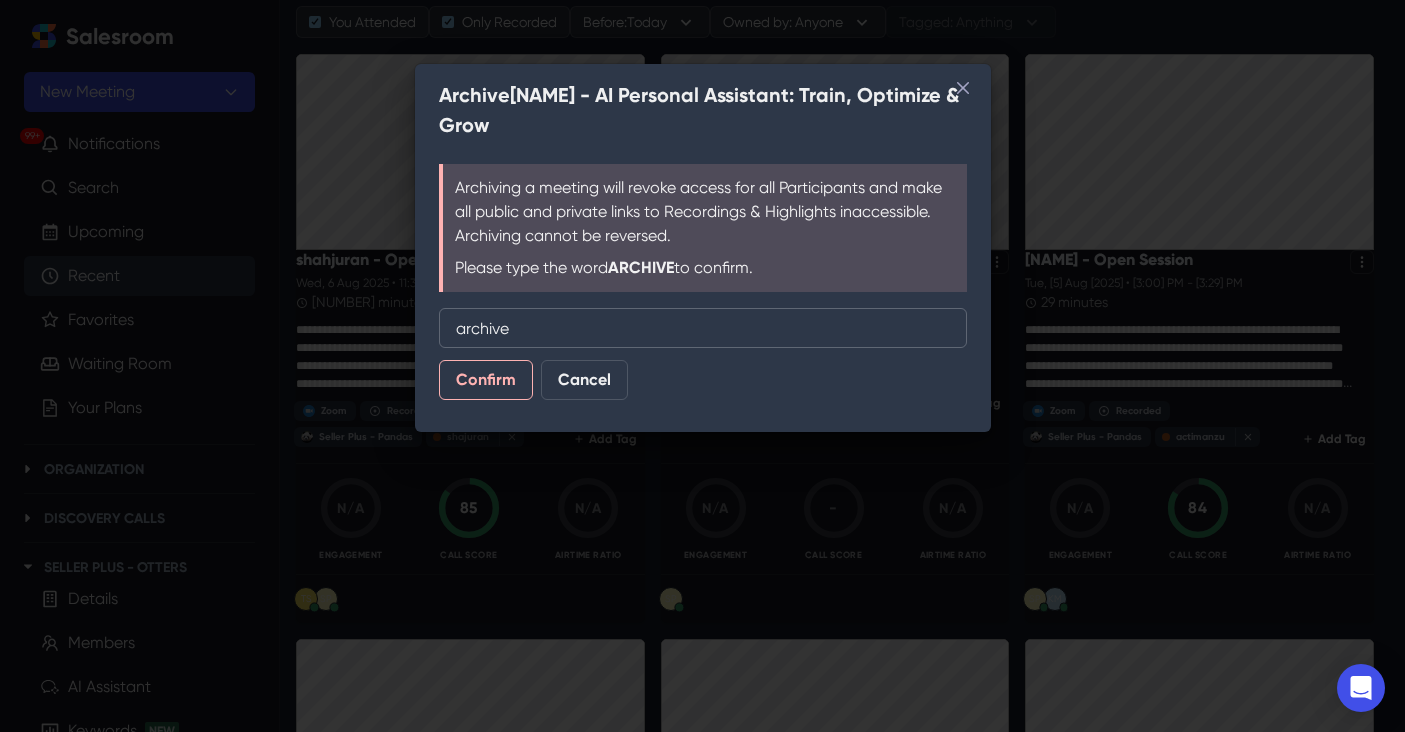 type on "archive" 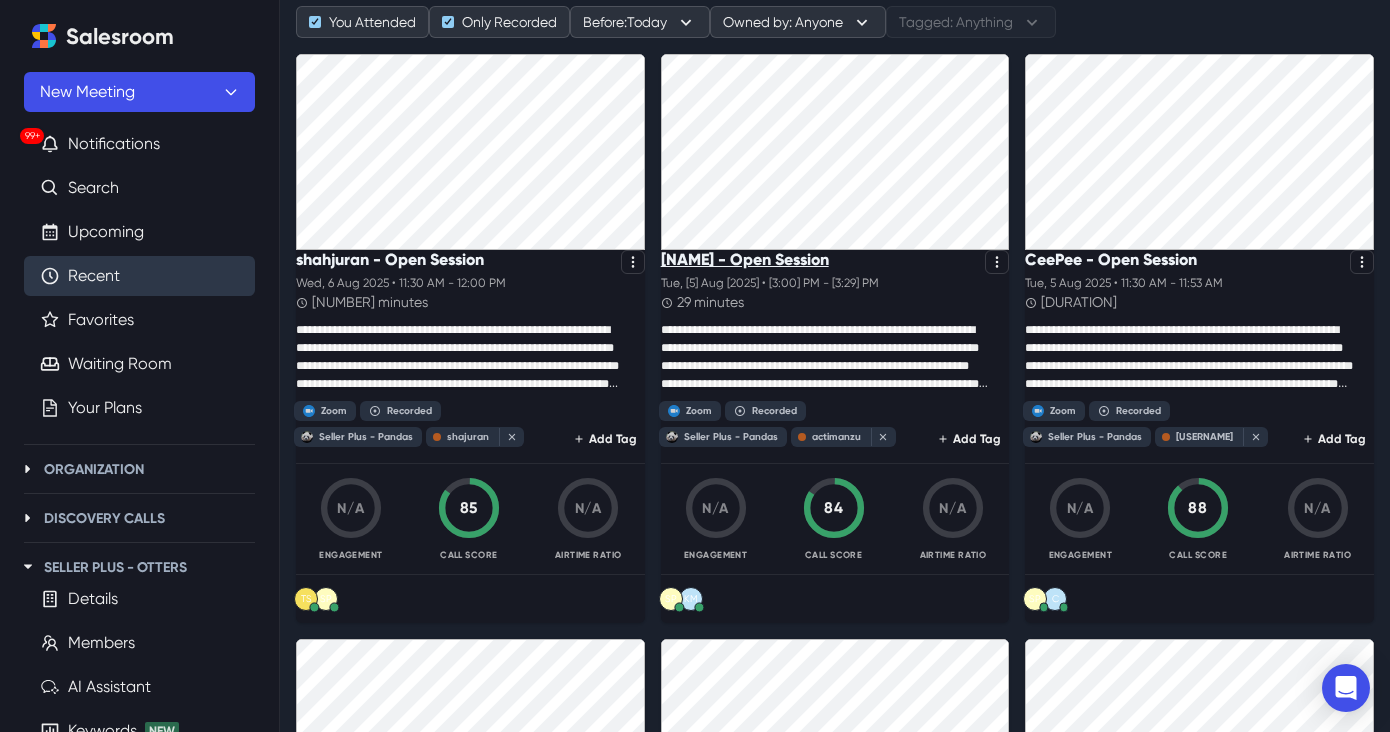 click on "[NAME] - Open Session" at bounding box center (745, 259) 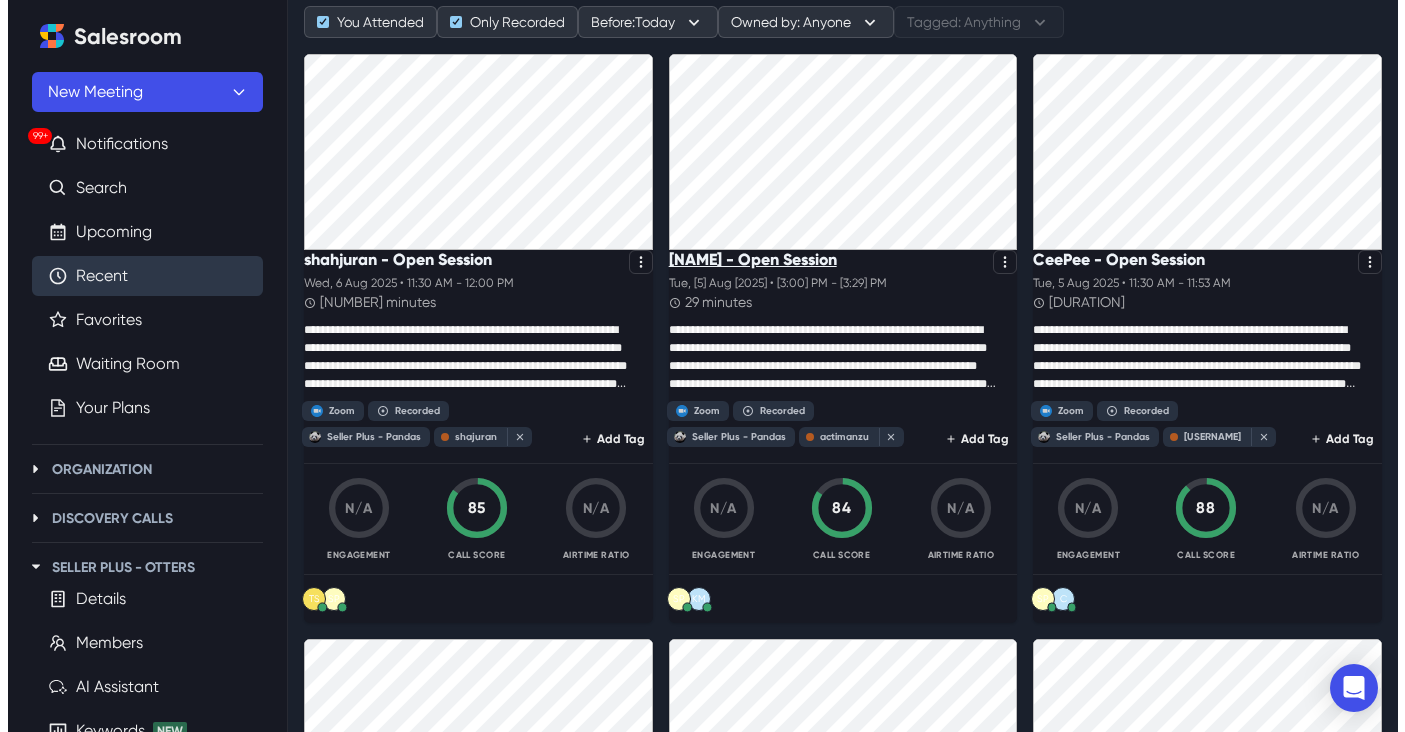 scroll, scrollTop: 0, scrollLeft: 0, axis: both 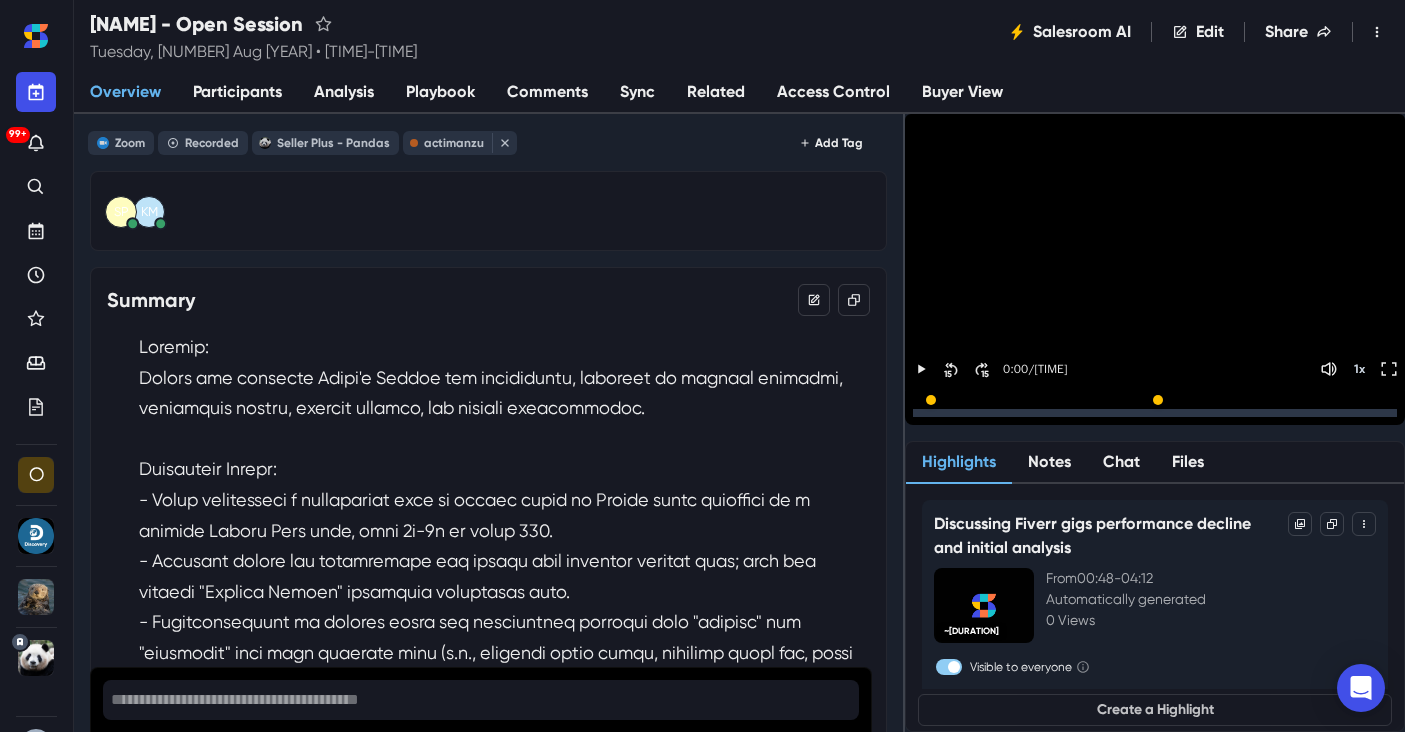 click on "Participants" at bounding box center [237, 92] 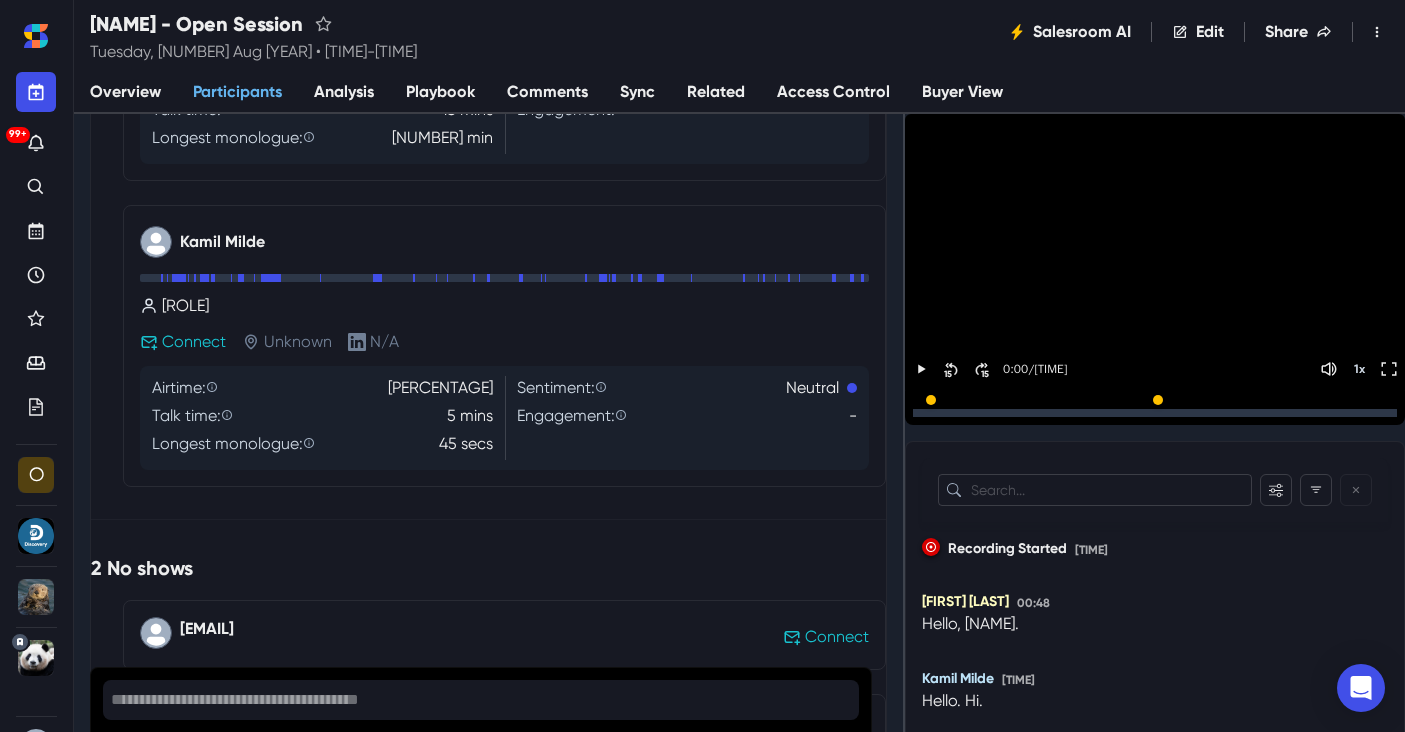 scroll, scrollTop: 495, scrollLeft: 0, axis: vertical 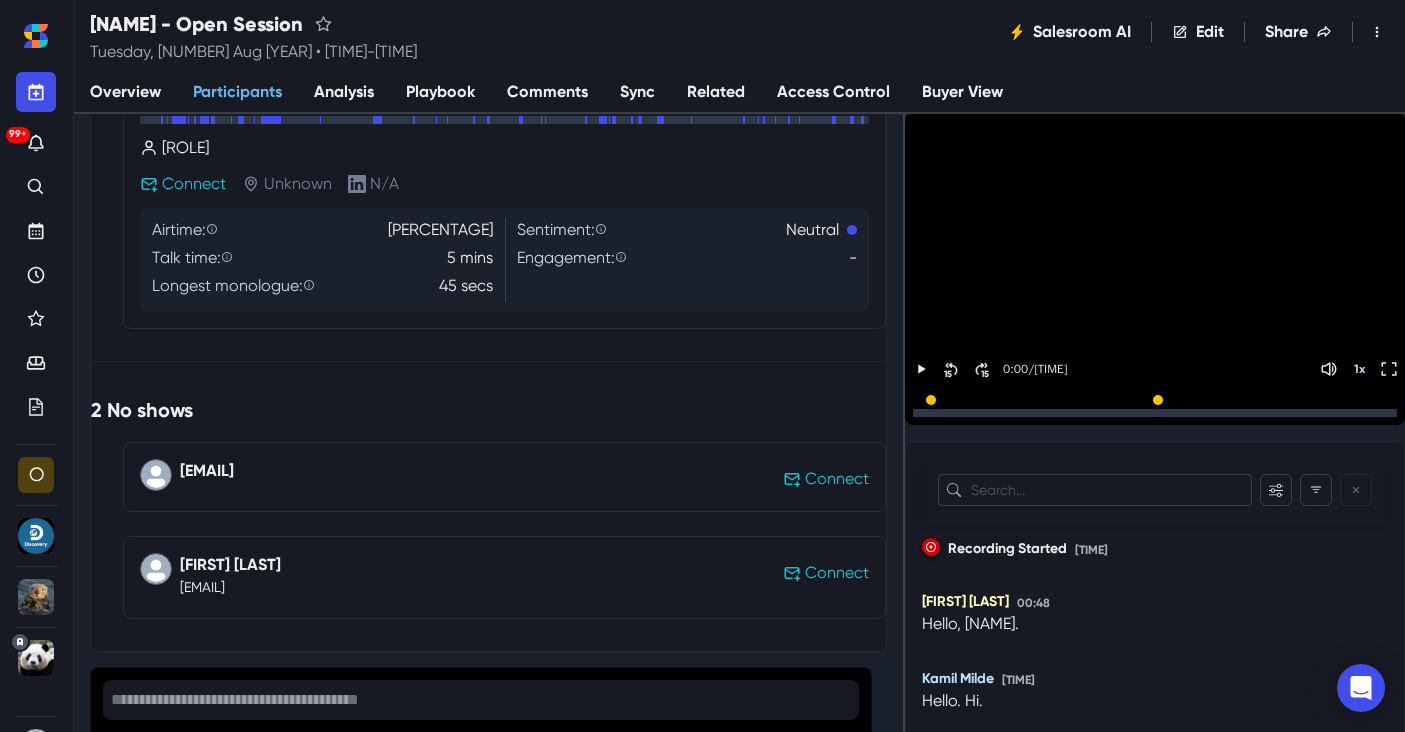 click on "[EMAIL]" at bounding box center [230, 587] 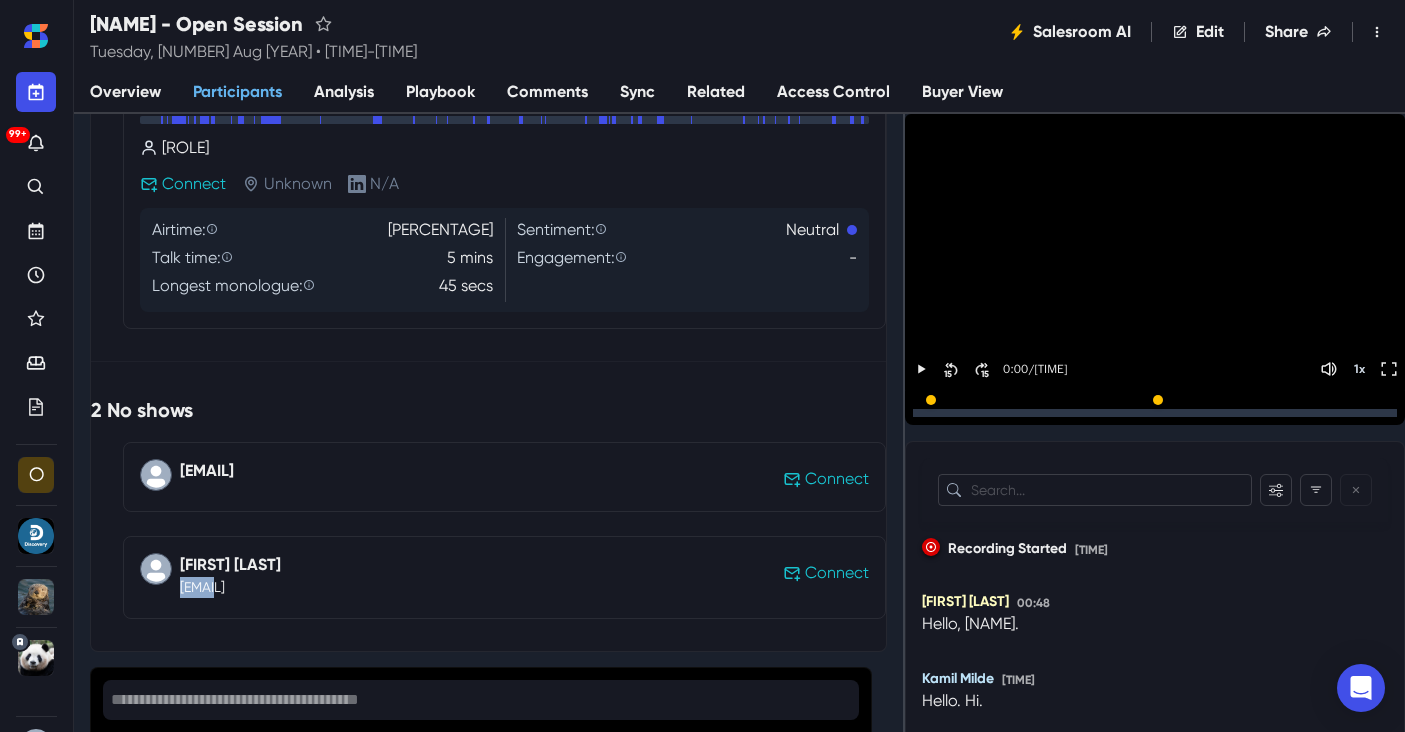 click on "[EMAIL]" at bounding box center [230, 587] 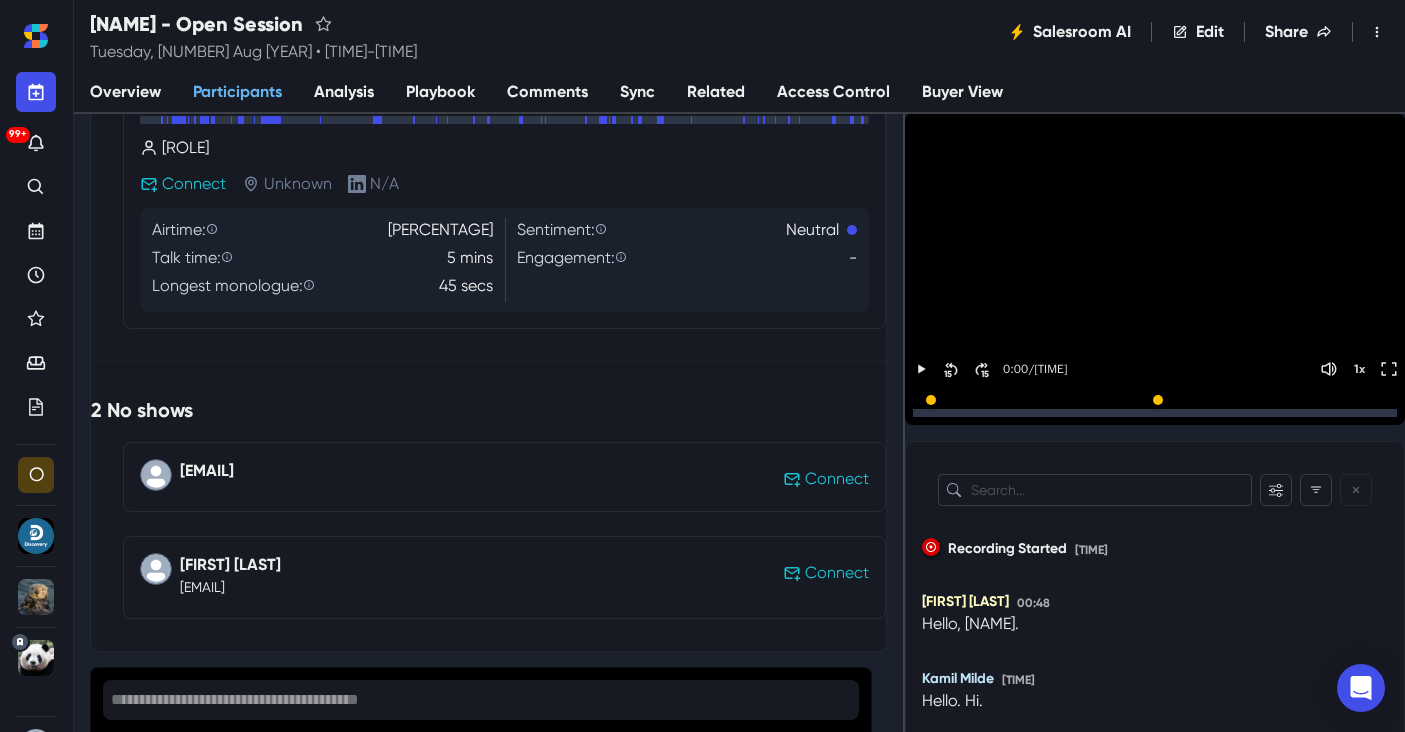 click on "[EMAIL]" at bounding box center (207, 471) 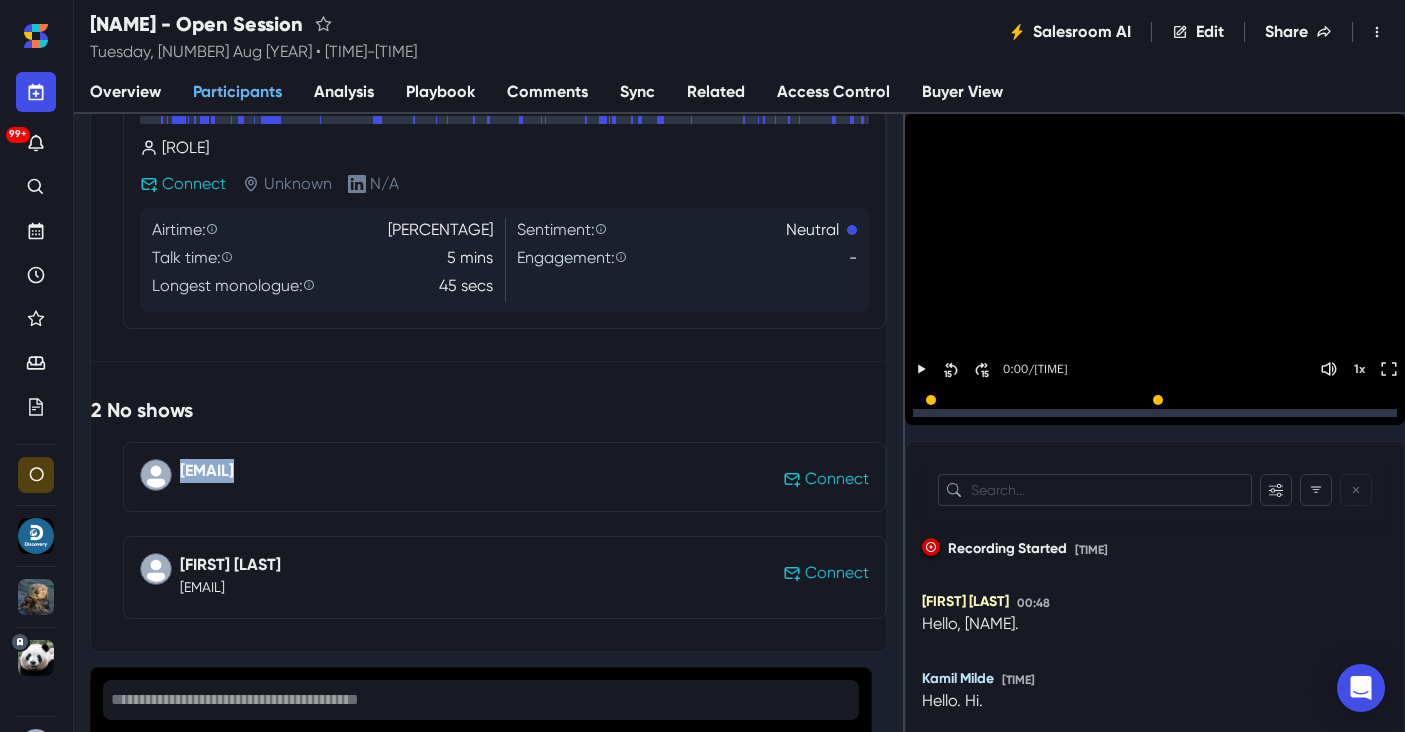 click on "[EMAIL]" at bounding box center [207, 471] 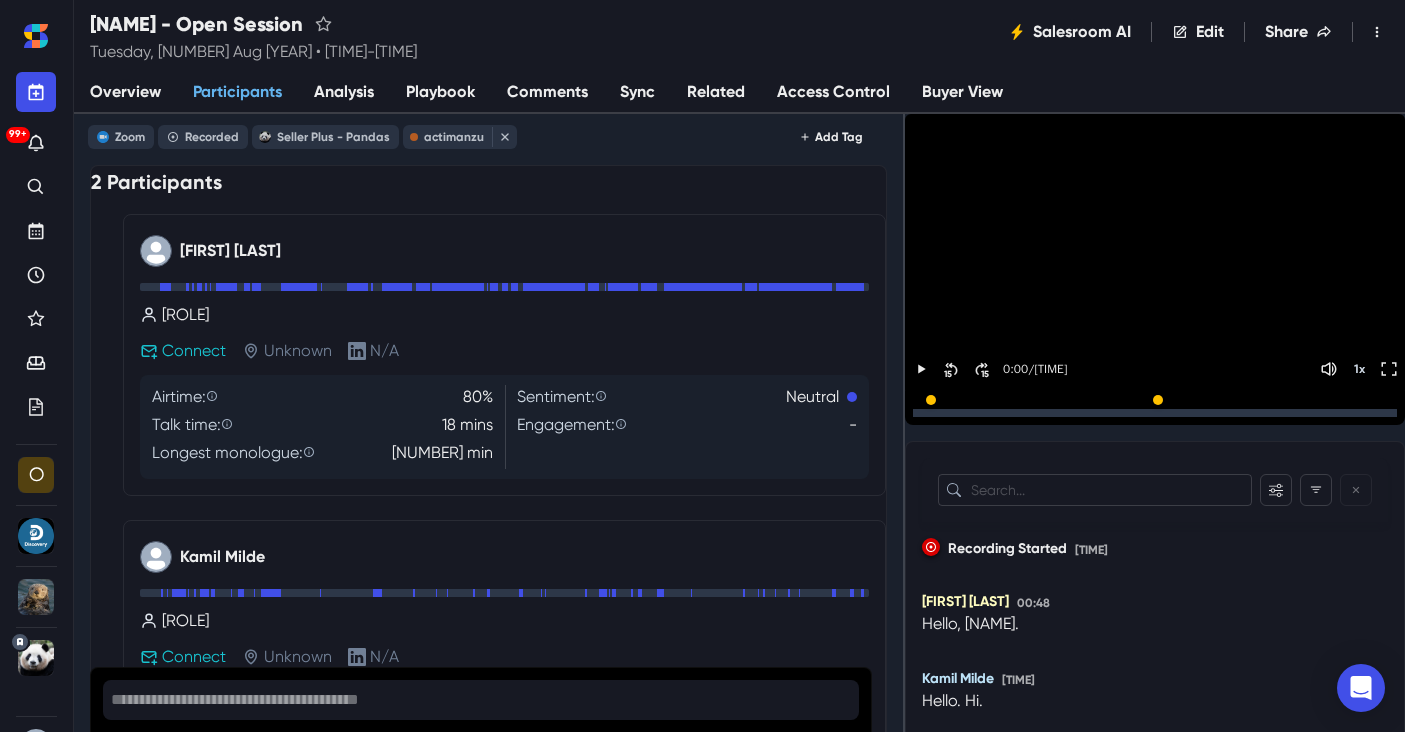scroll, scrollTop: 0, scrollLeft: 0, axis: both 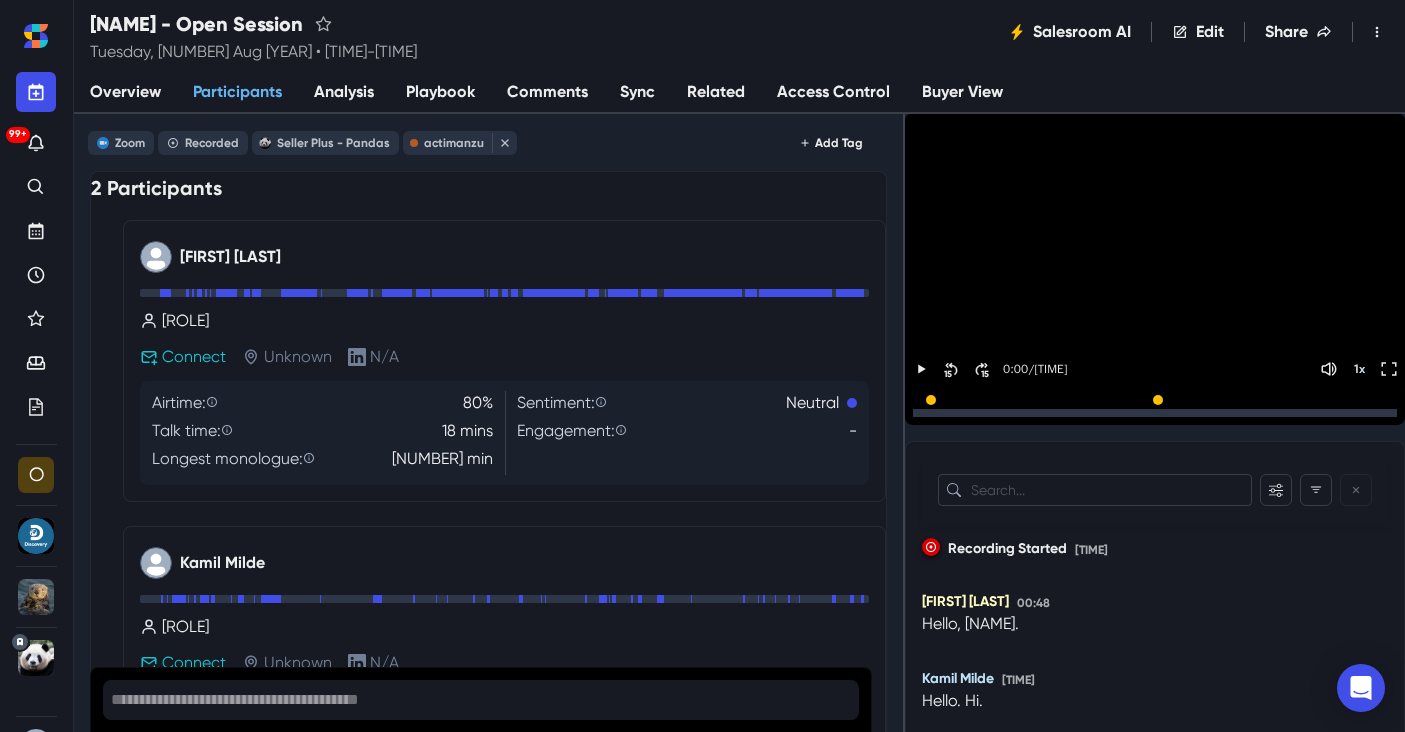 click on "Sync" at bounding box center [637, 93] 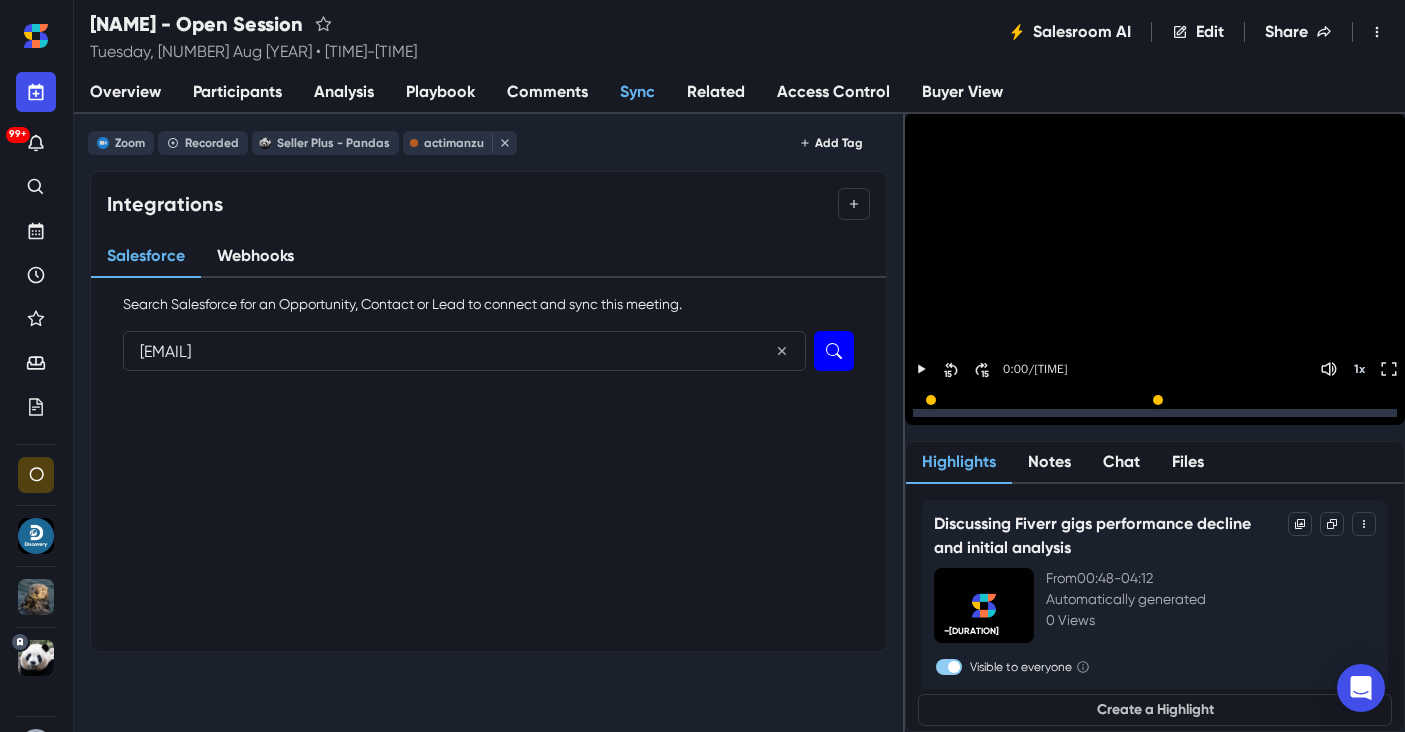type on "[EMAIL]" 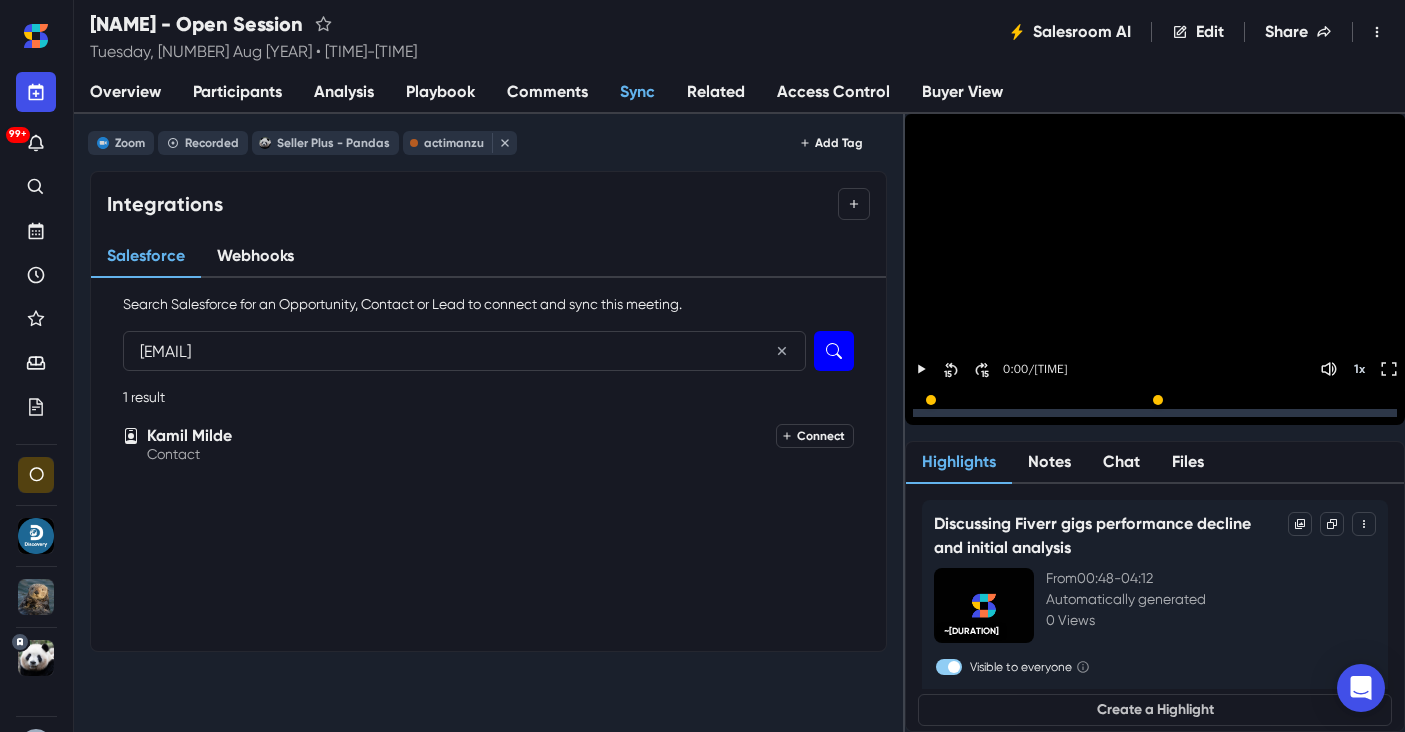 click on "Connect" at bounding box center (815, 436) 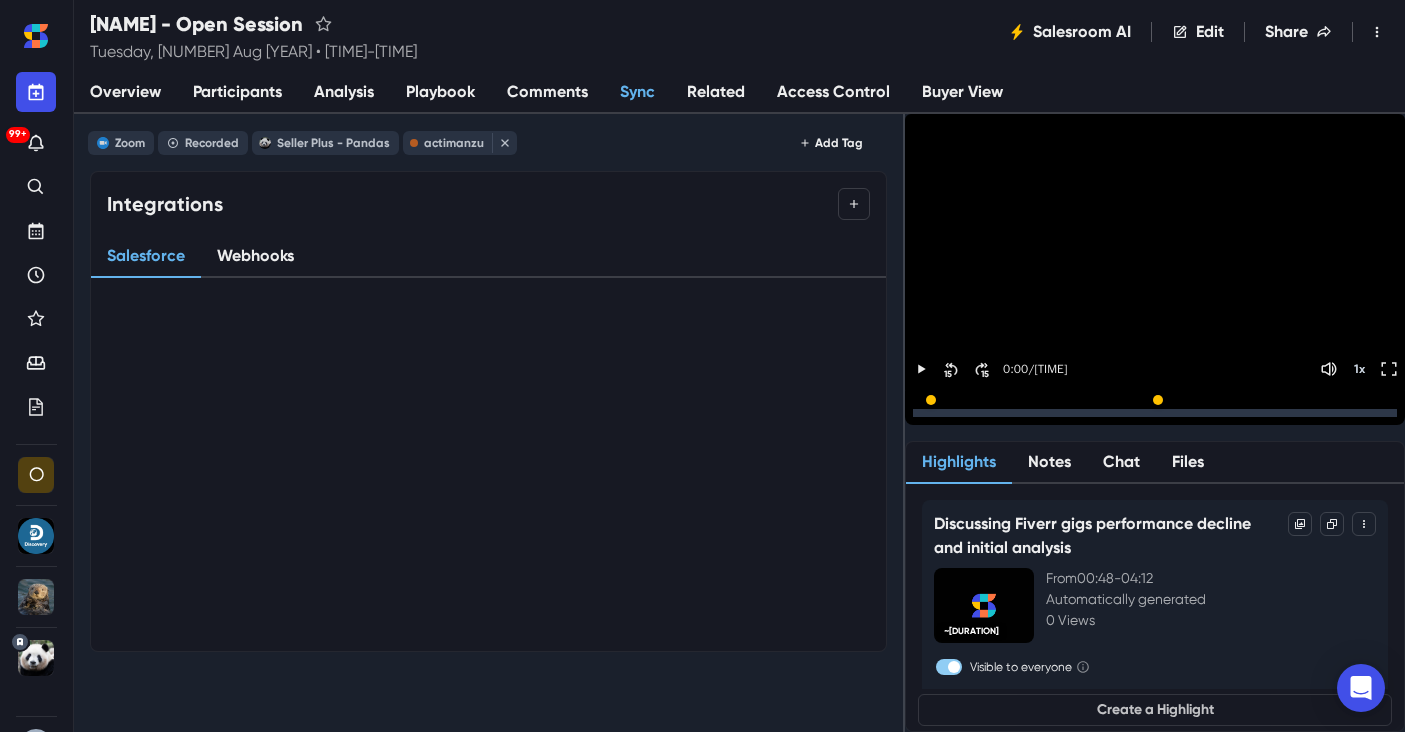click on "Participants" at bounding box center [237, 92] 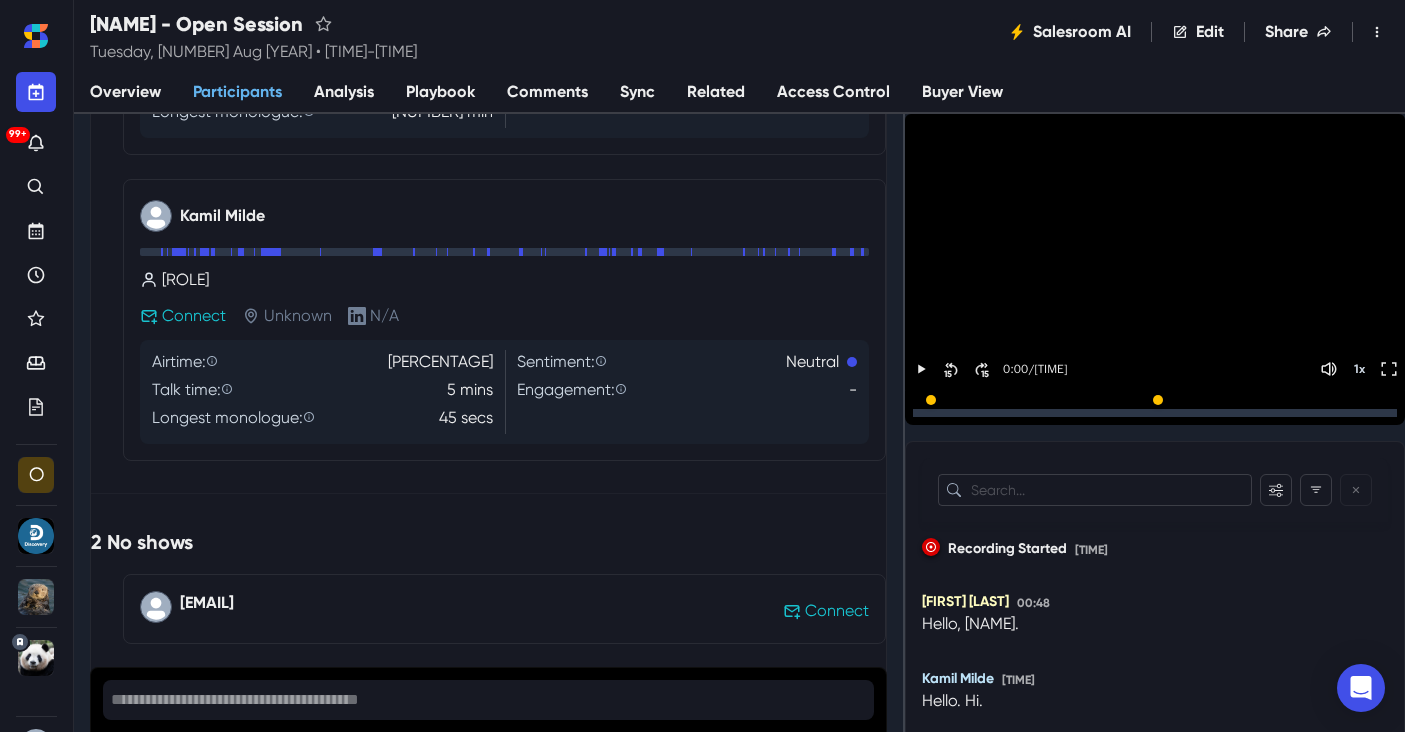 scroll, scrollTop: 495, scrollLeft: 0, axis: vertical 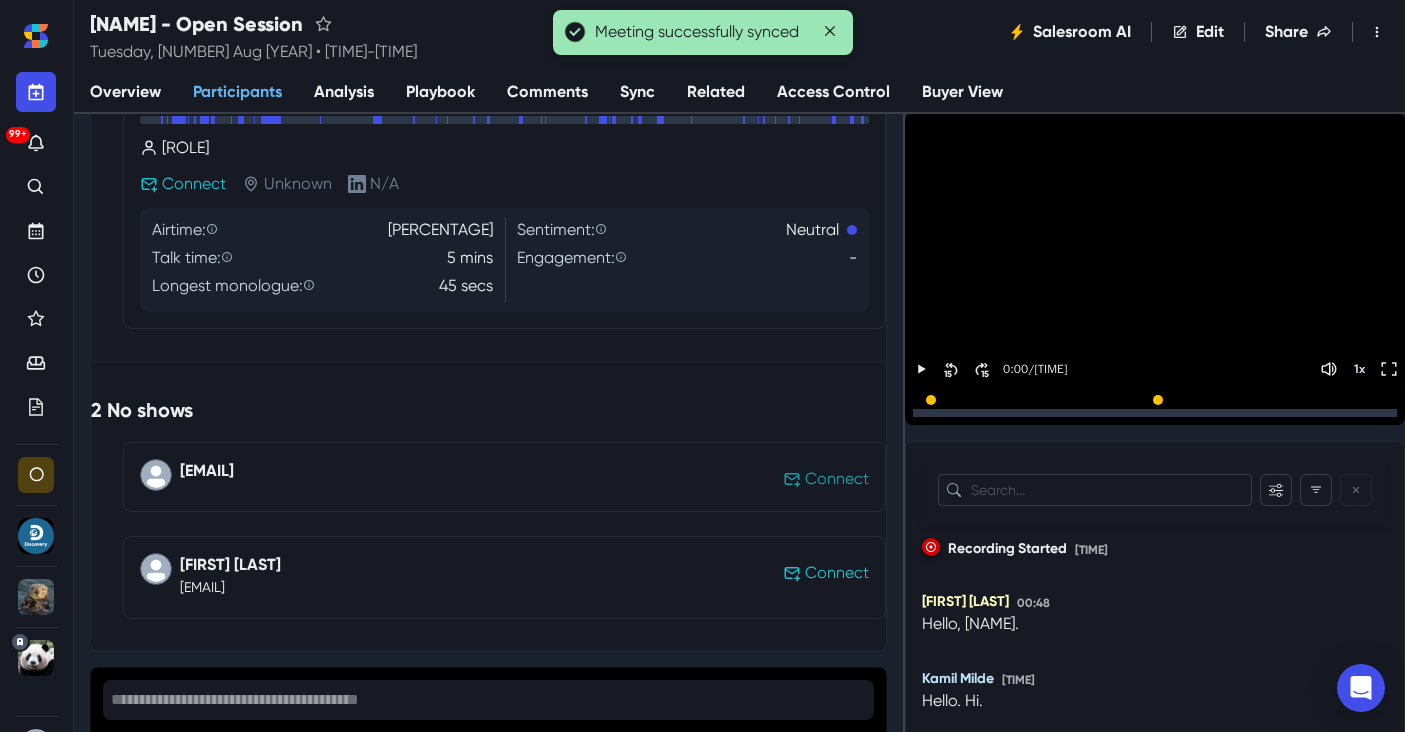 click on "Connect" at bounding box center (837, 479) 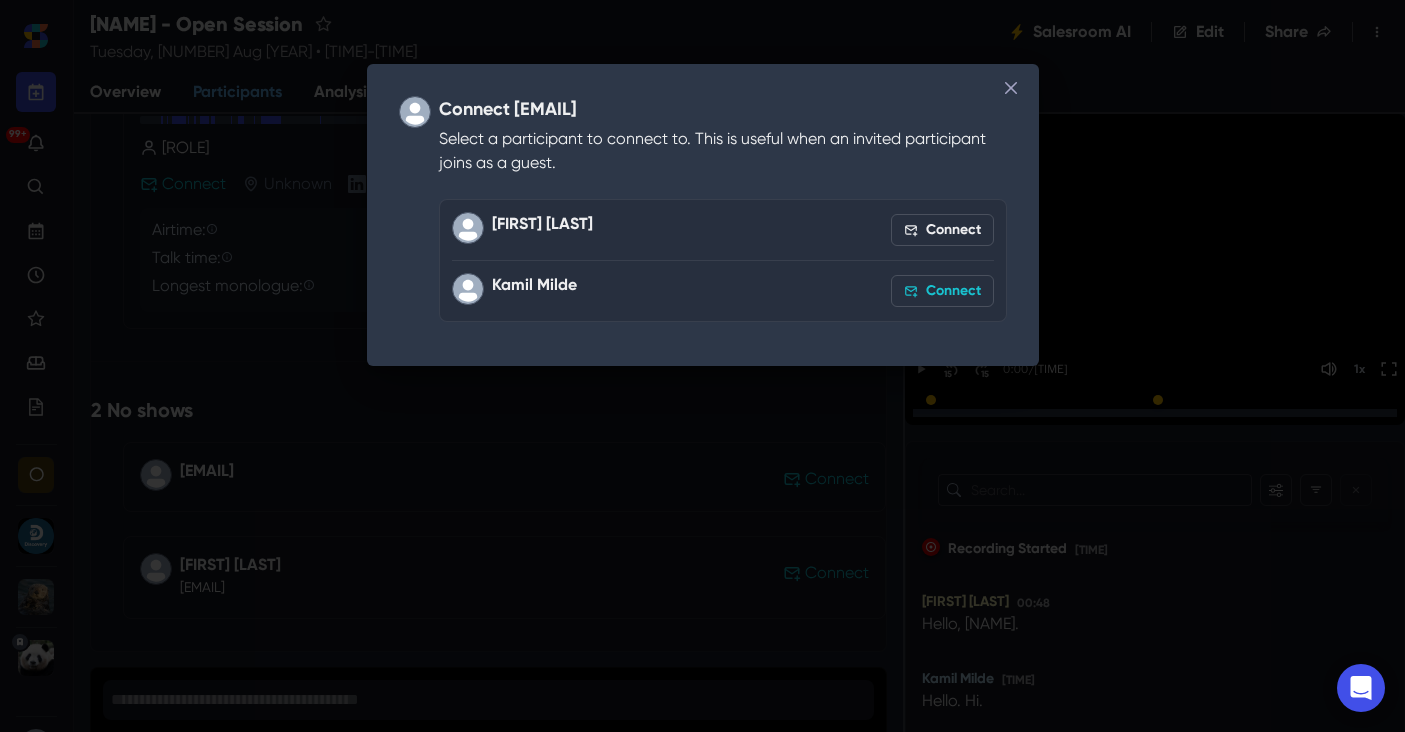 click on "Connect" at bounding box center (942, 291) 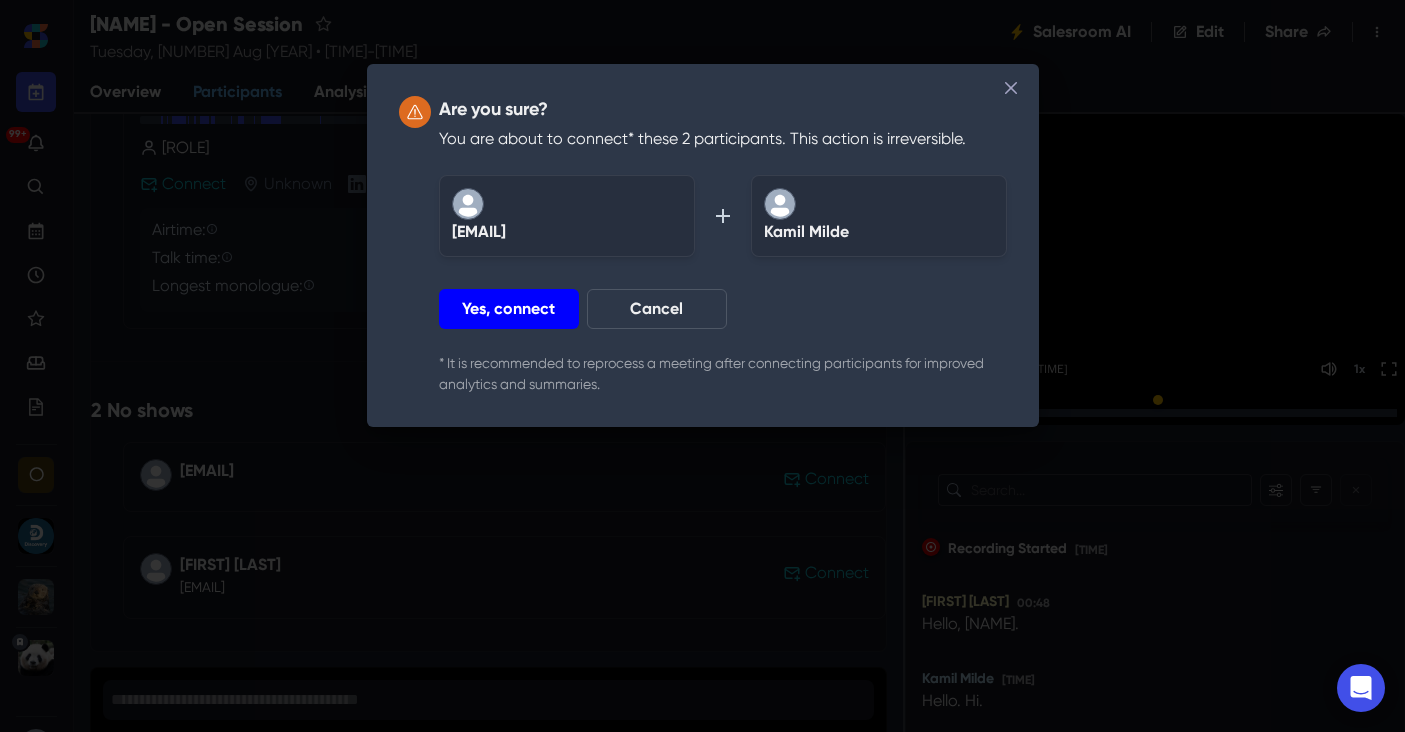 click on "Yes, connect" at bounding box center (509, 309) 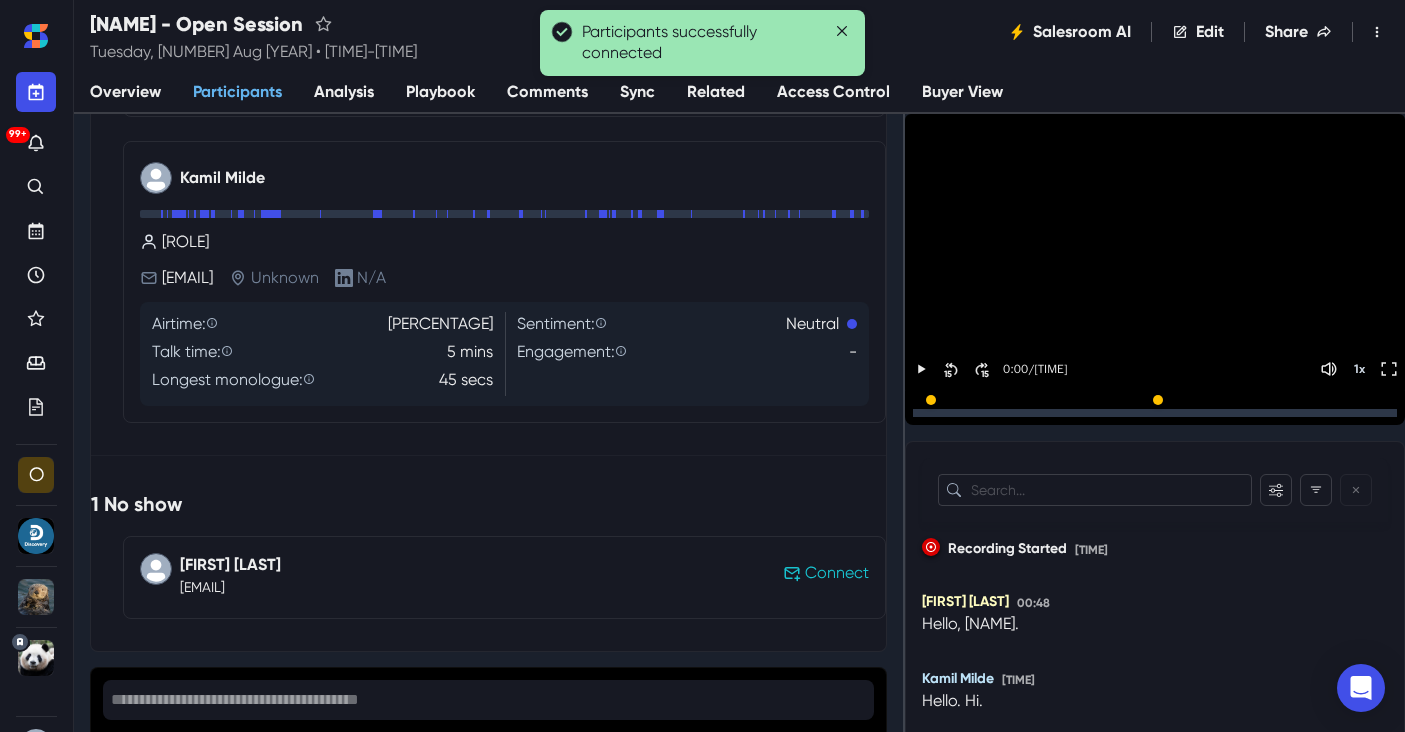 scroll, scrollTop: 401, scrollLeft: 0, axis: vertical 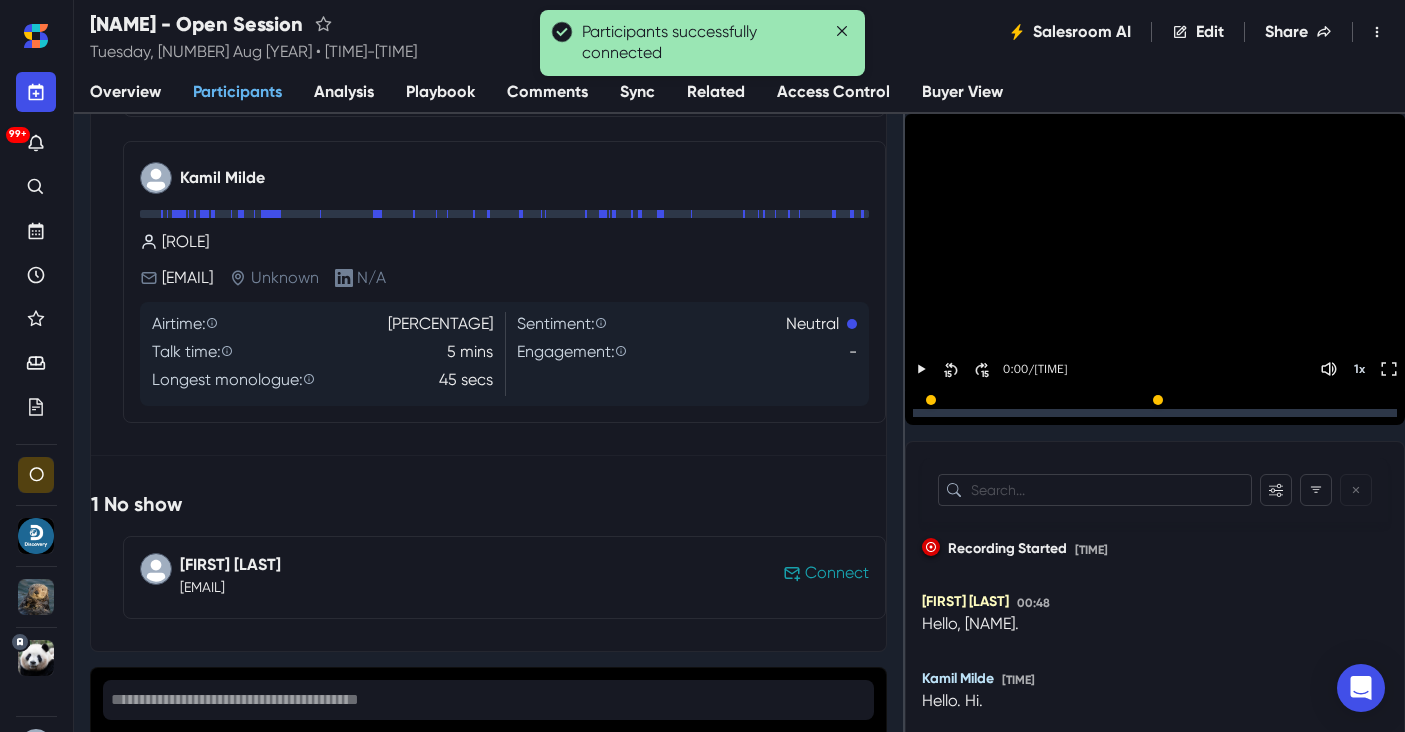 click on "Connect" at bounding box center (837, 573) 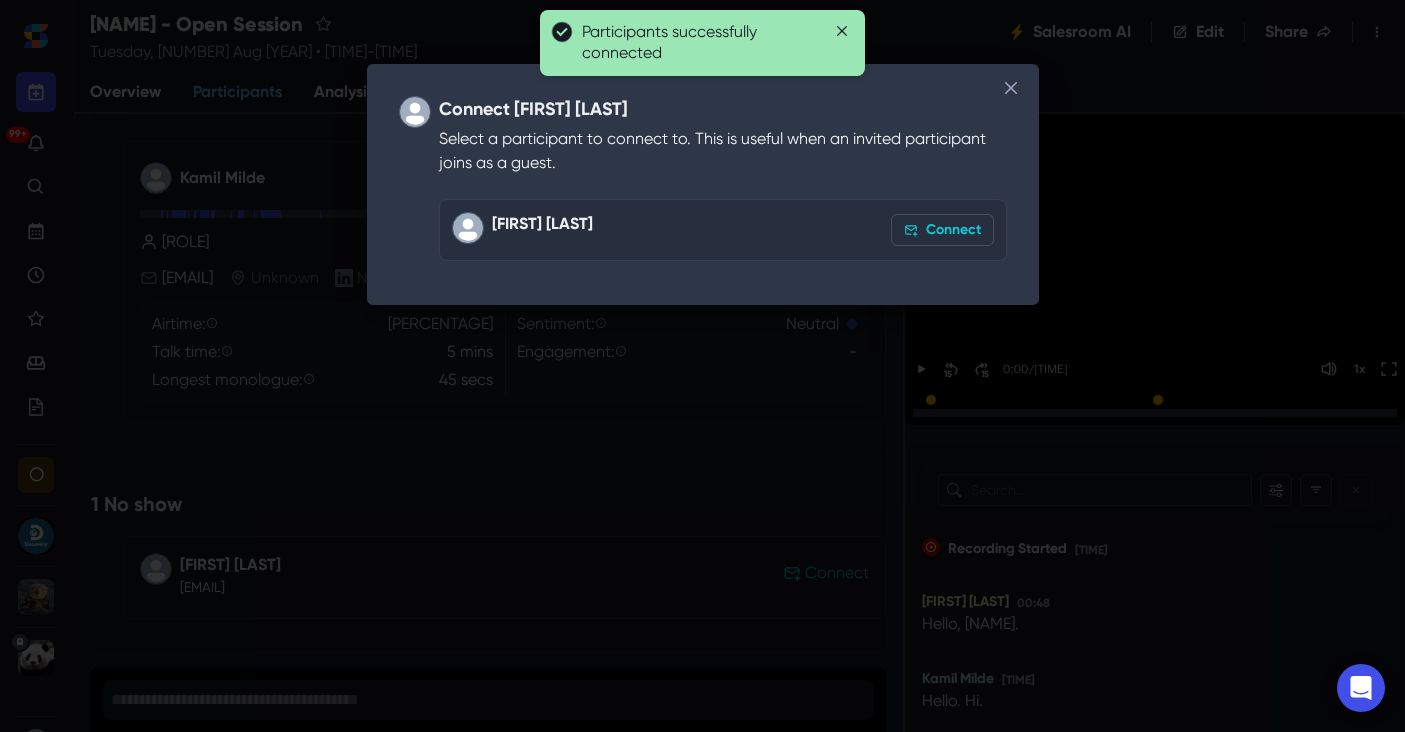 click on "Connect" at bounding box center (942, 230) 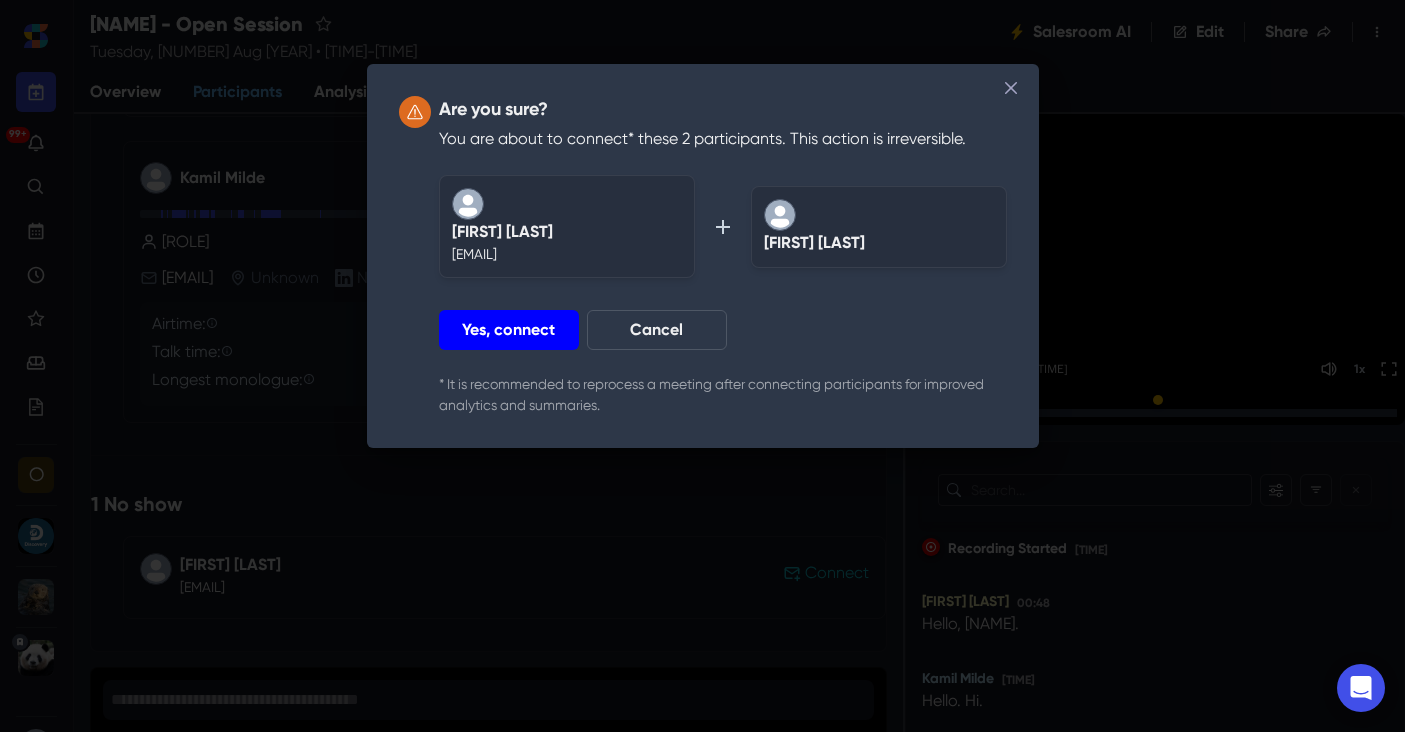 click on "Yes, connect" at bounding box center (509, 330) 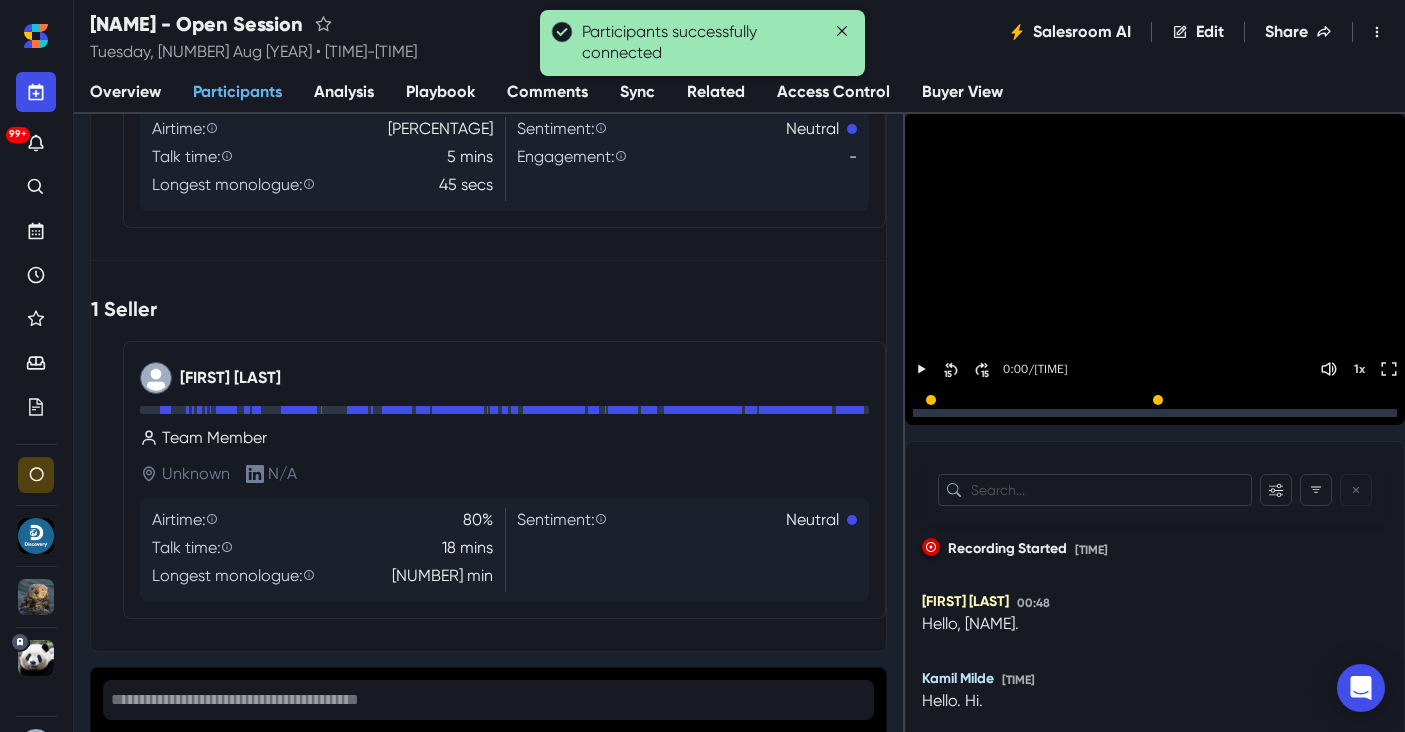 scroll, scrollTop: 95, scrollLeft: 0, axis: vertical 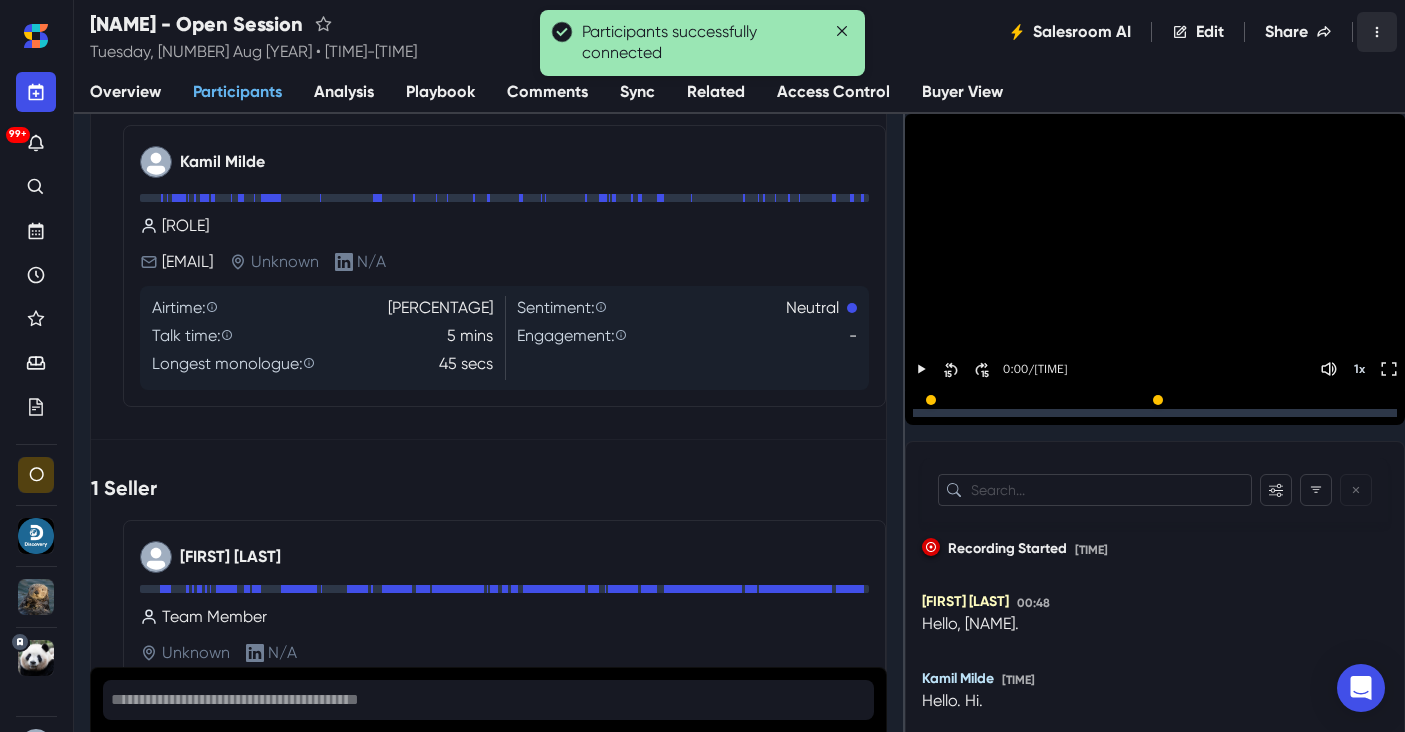 click 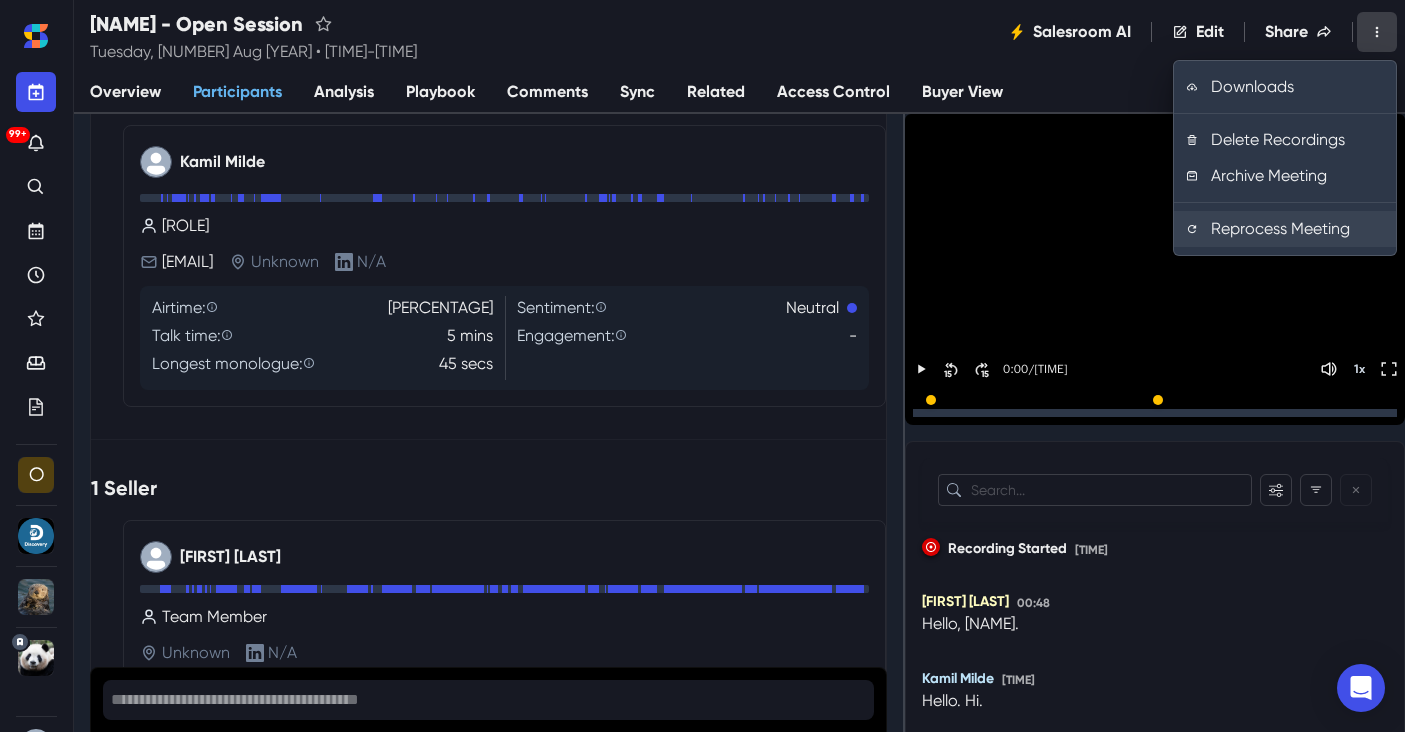 click on "Reprocess Meeting" at bounding box center [1285, 229] 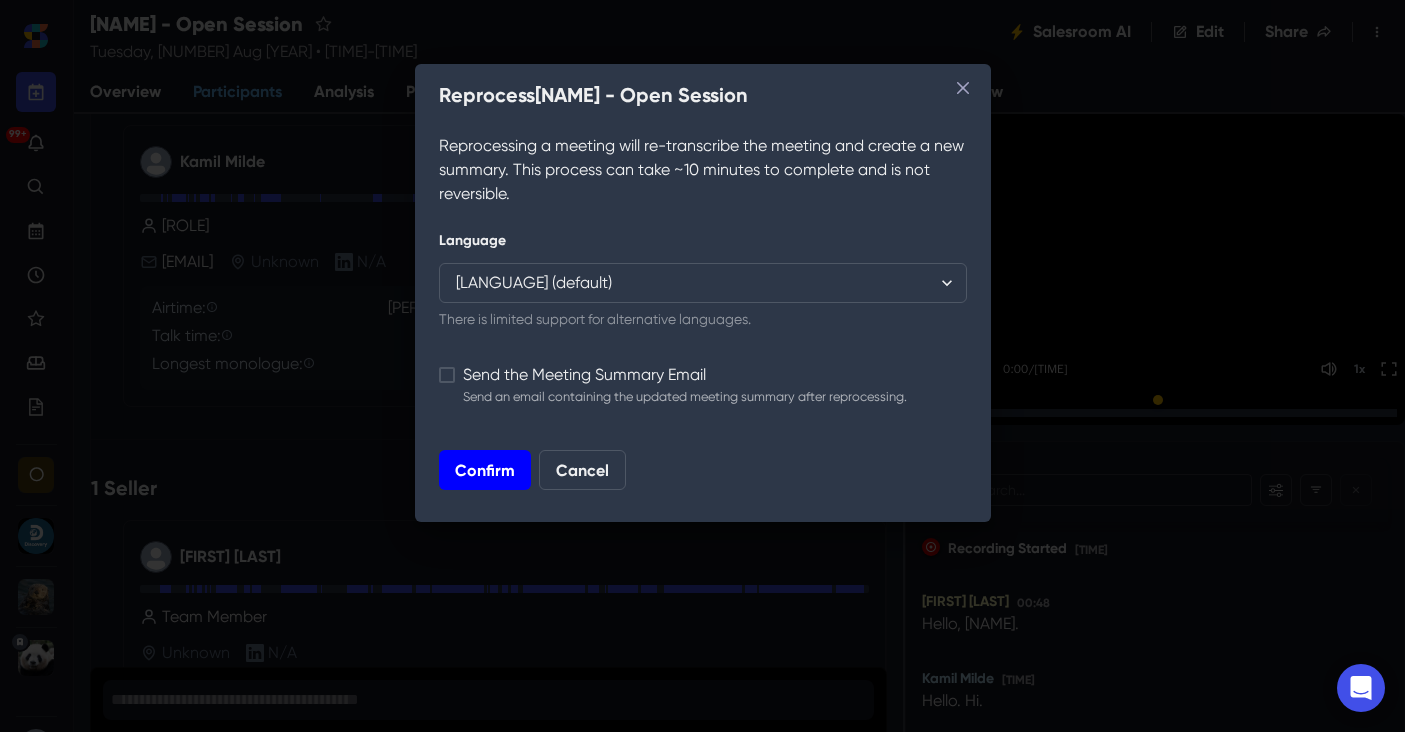 click on "Confirm" at bounding box center (485, 470) 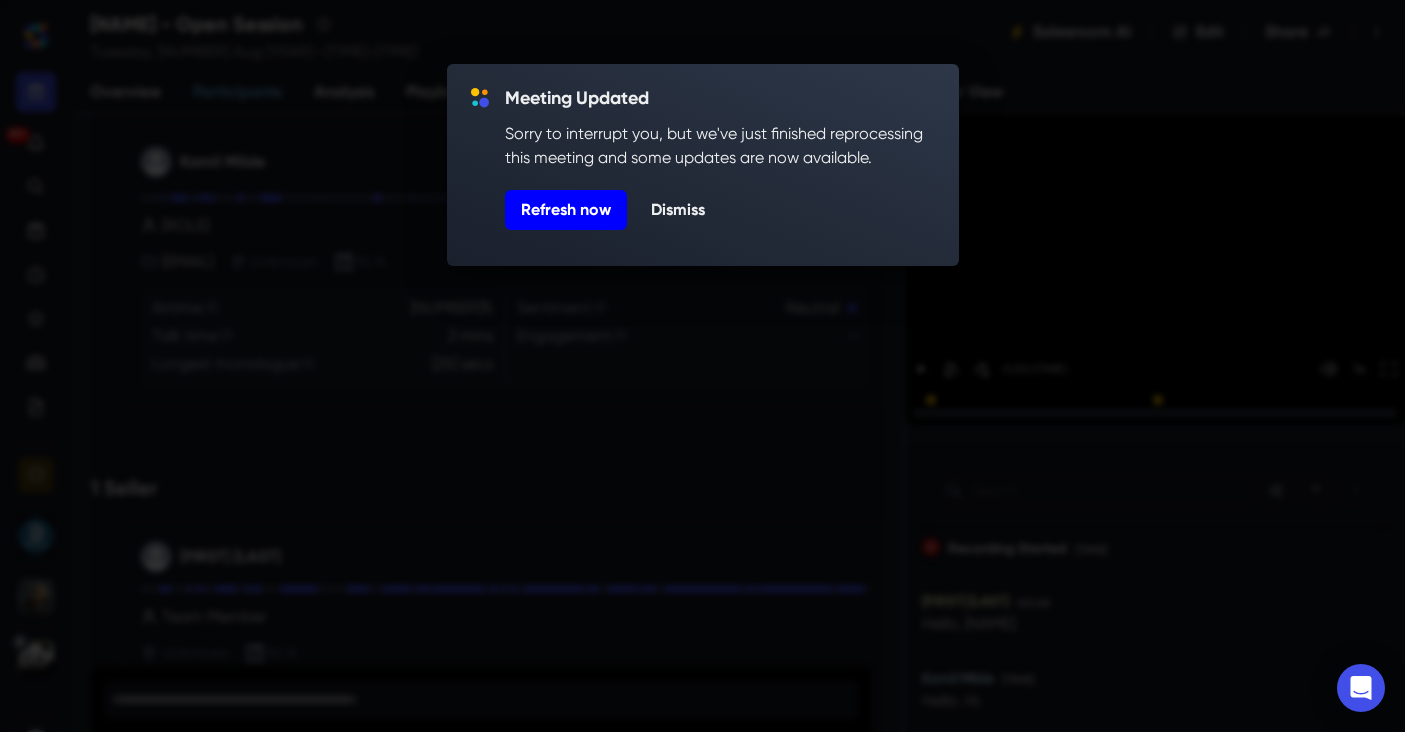 click on "Refresh now" at bounding box center [566, 210] 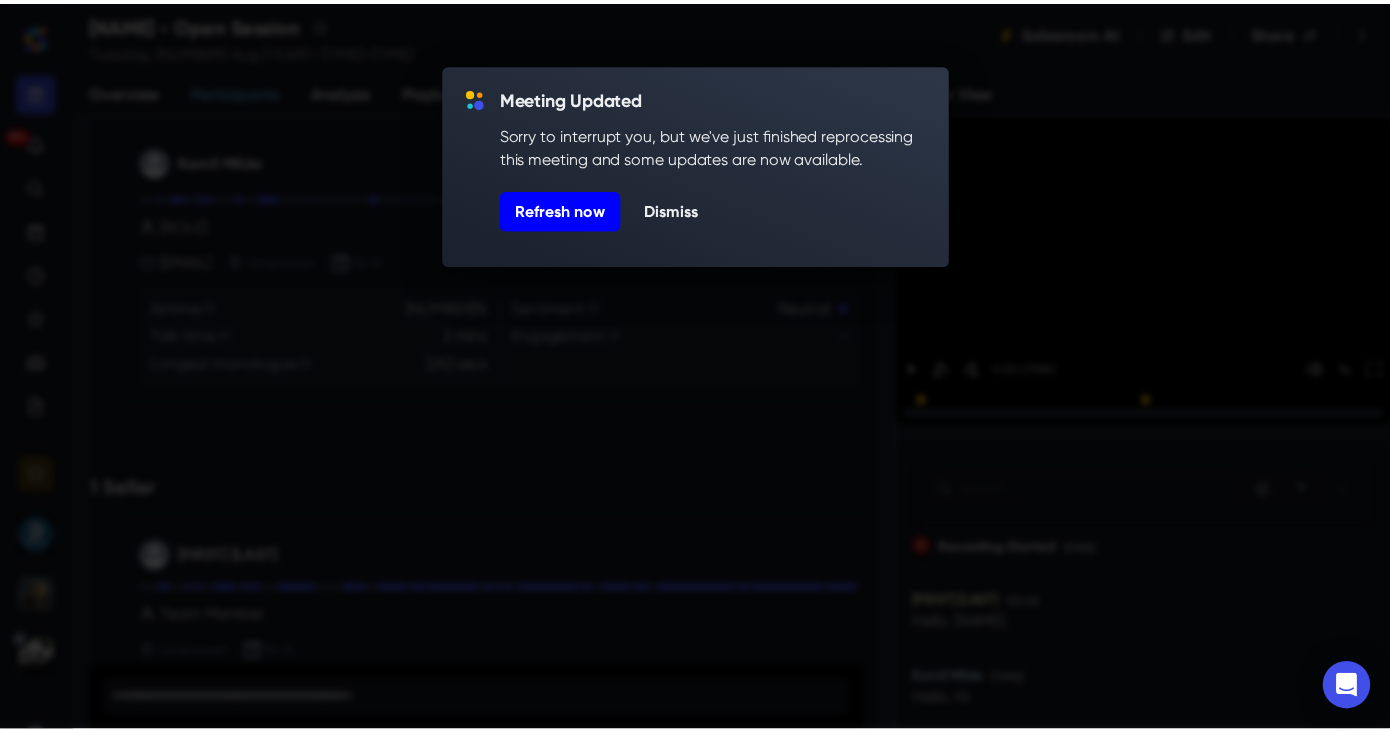 scroll, scrollTop: 0, scrollLeft: 0, axis: both 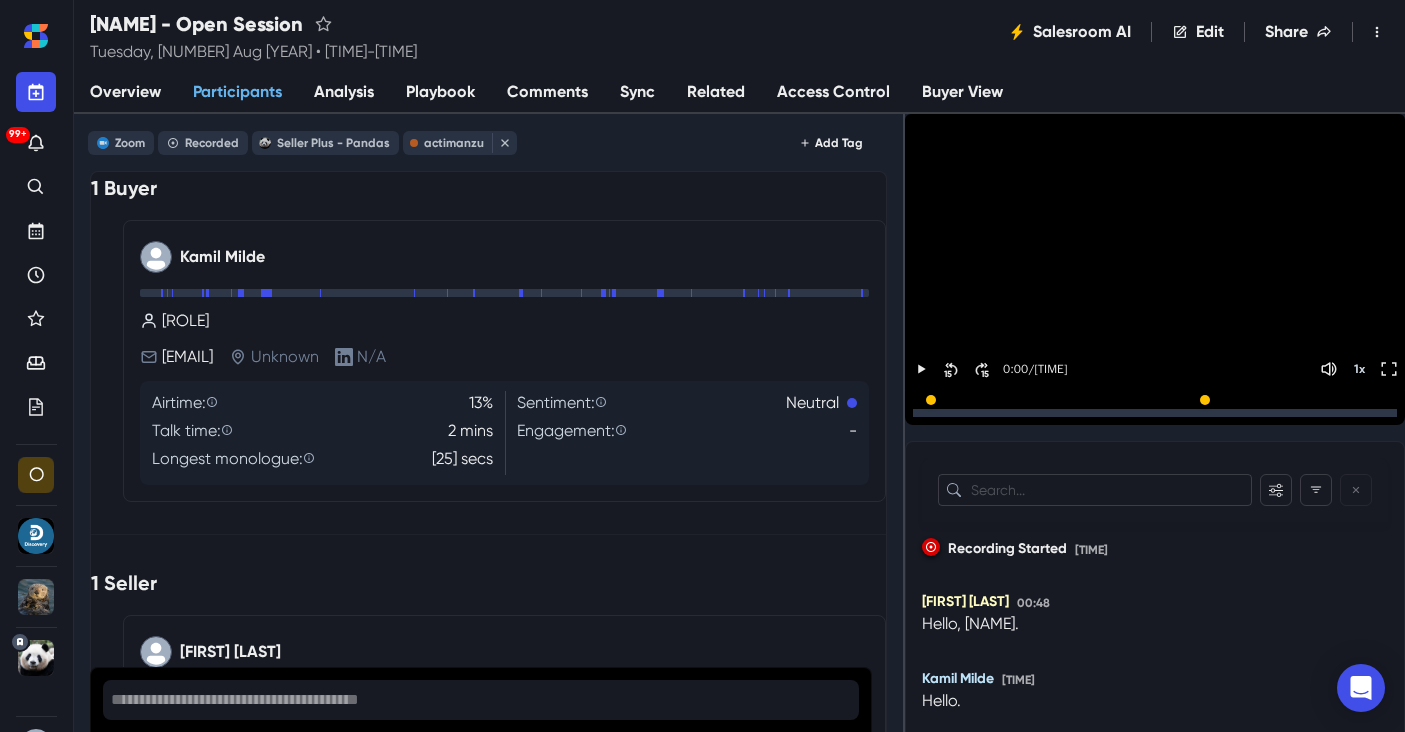 click on "Analysis" at bounding box center (344, 92) 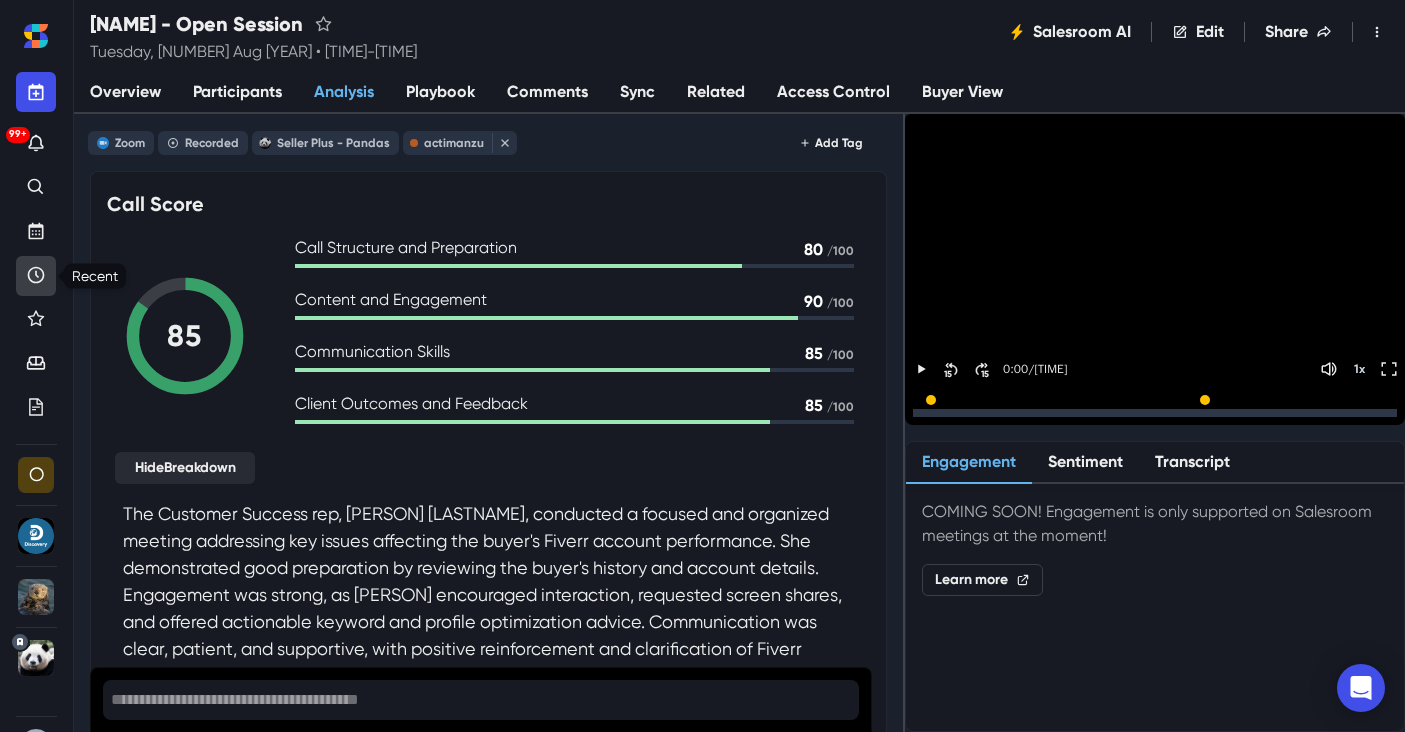 click 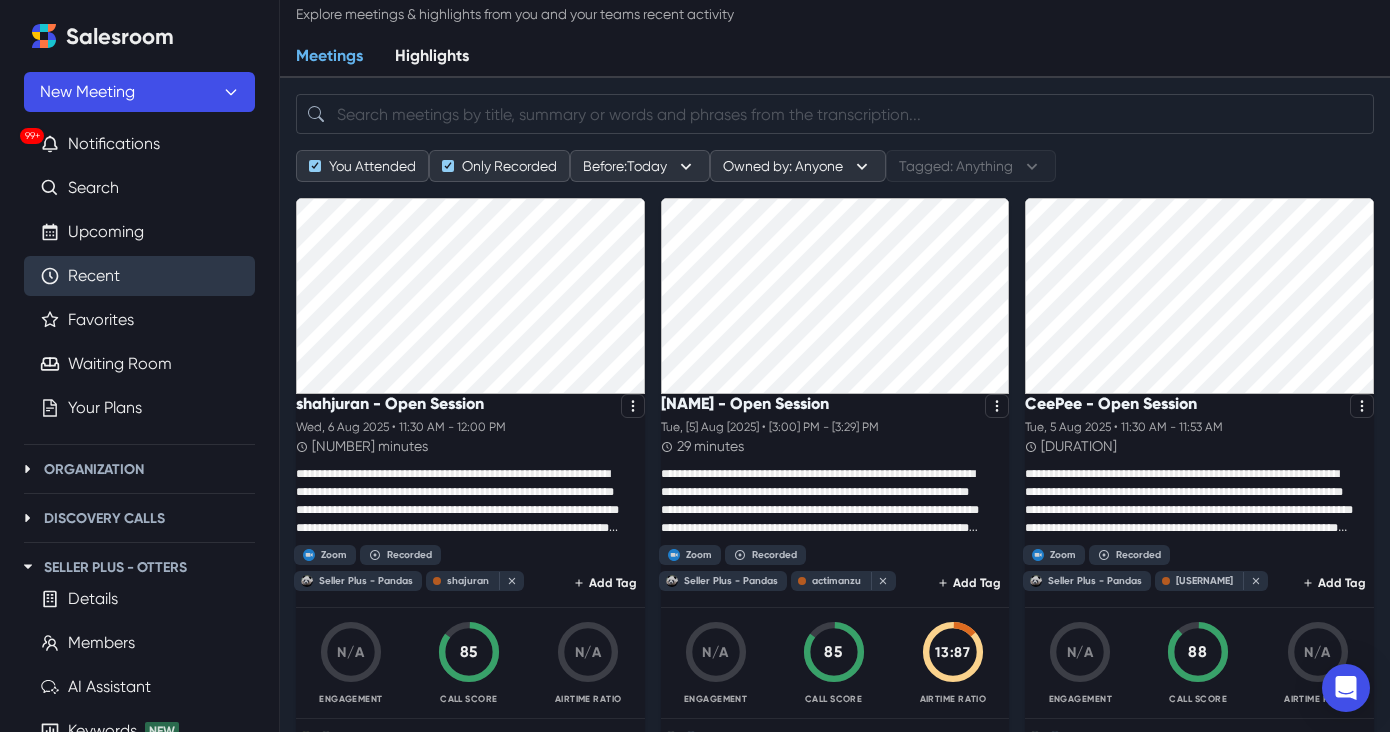 scroll, scrollTop: 38, scrollLeft: 0, axis: vertical 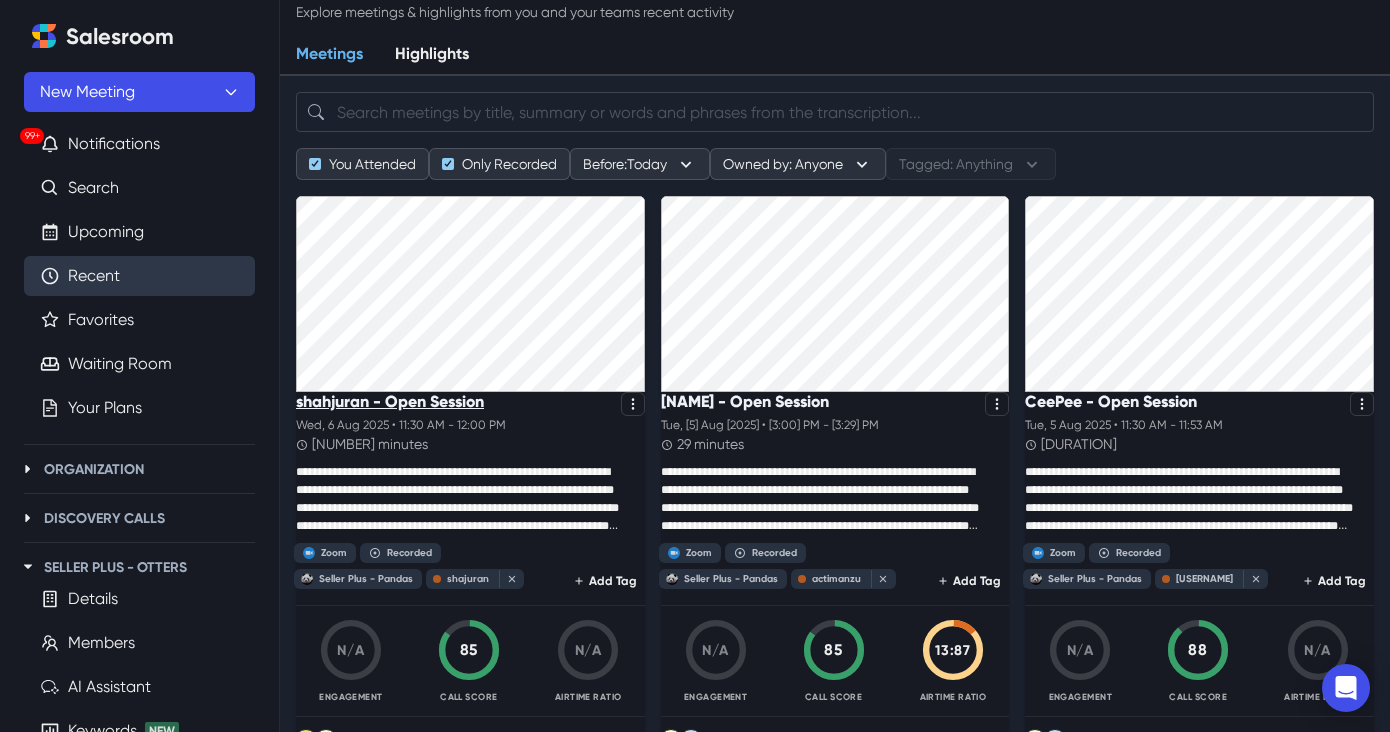 click on "shahjuran - Open Session" at bounding box center (390, 401) 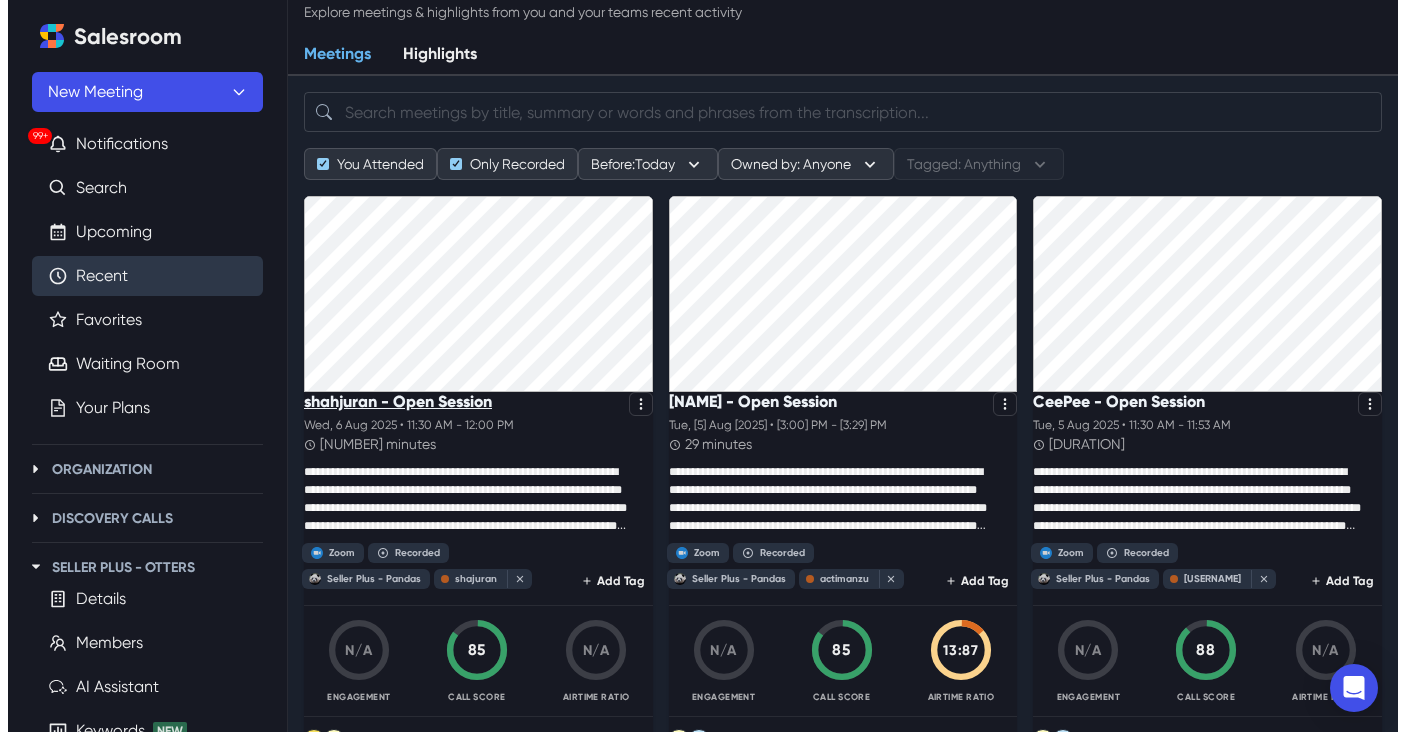 scroll, scrollTop: 0, scrollLeft: 0, axis: both 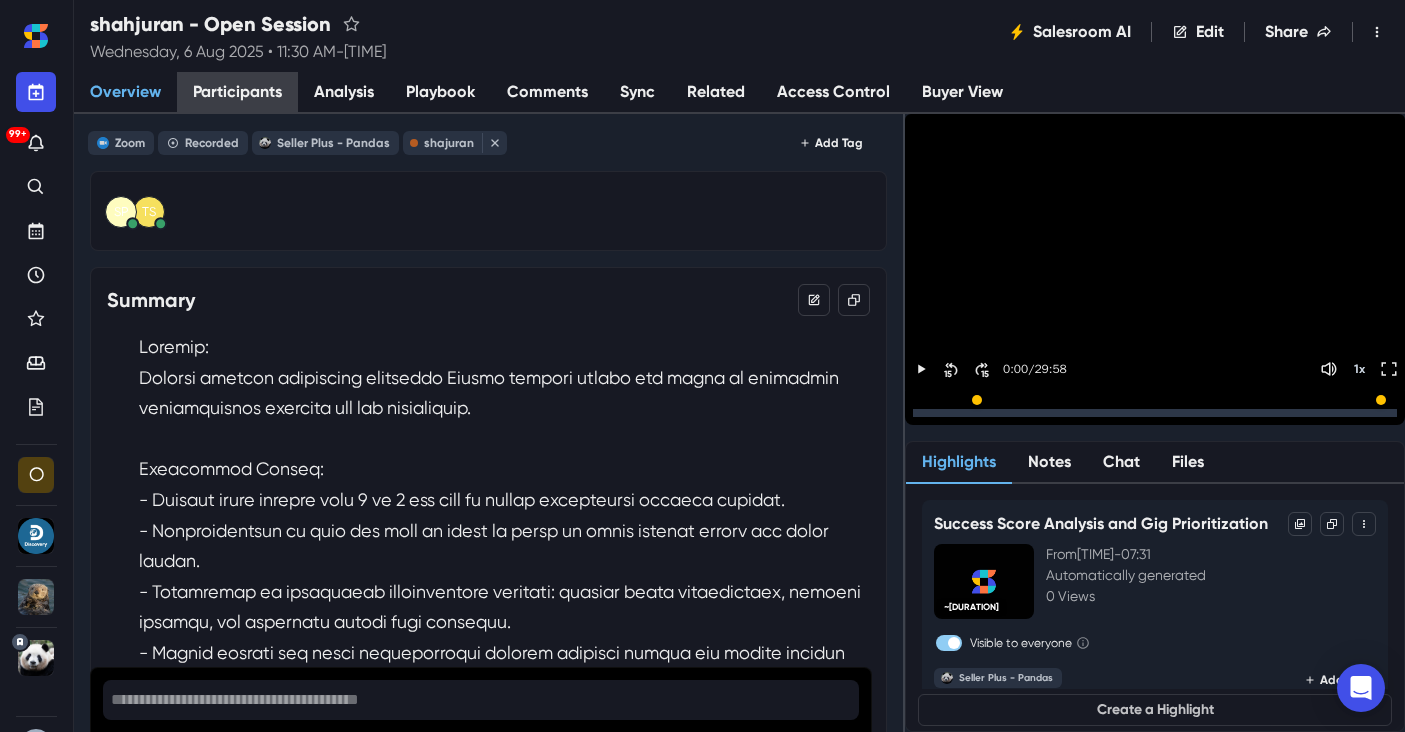 click on "Participants" at bounding box center (237, 92) 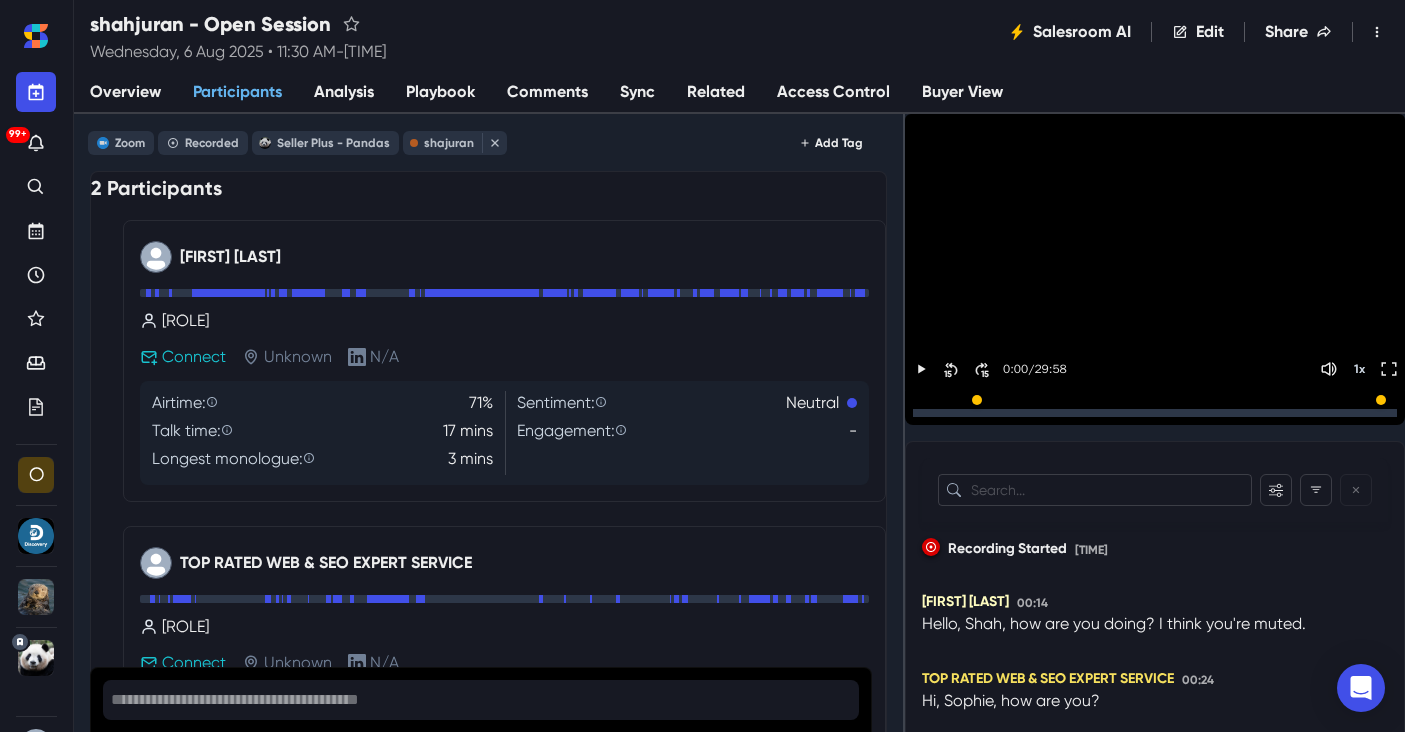 scroll, scrollTop: 508, scrollLeft: 0, axis: vertical 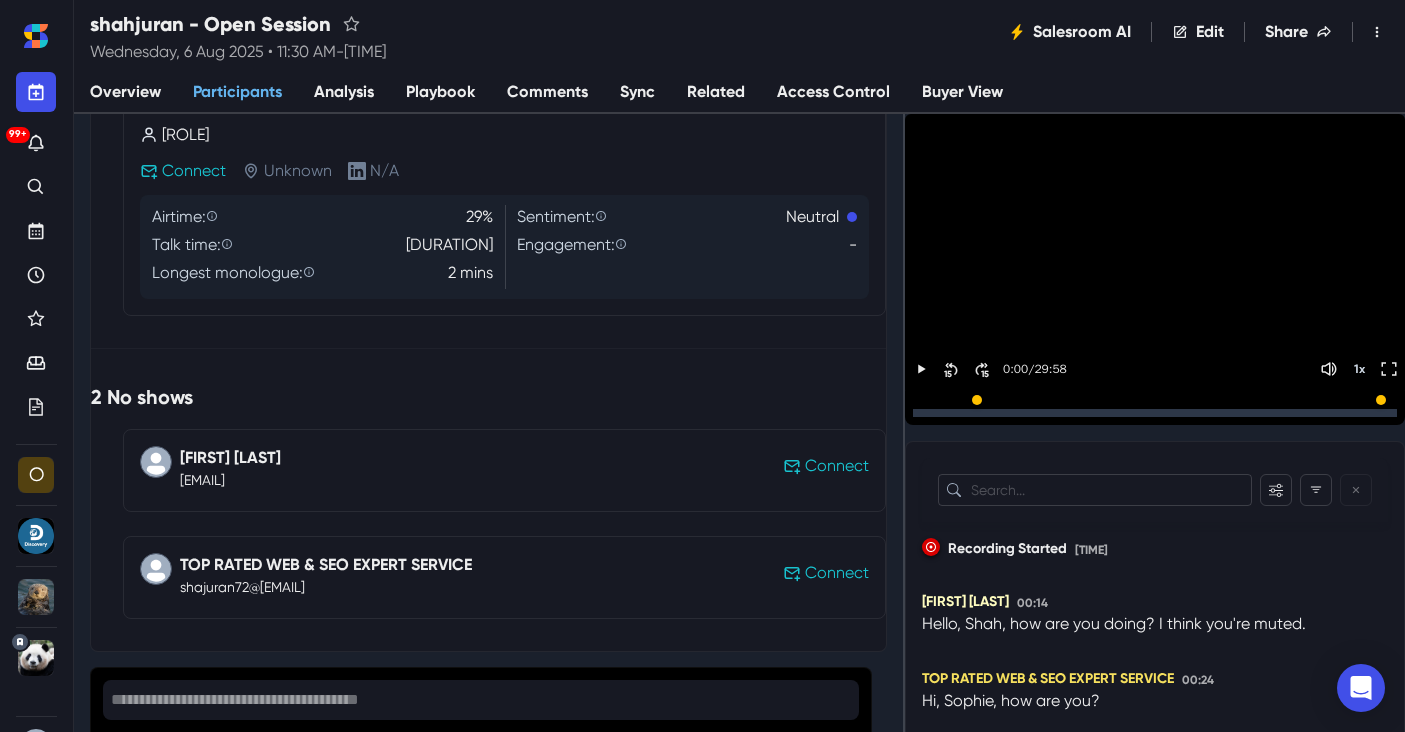 click on "shajuran72@[EMAIL]" at bounding box center (326, 587) 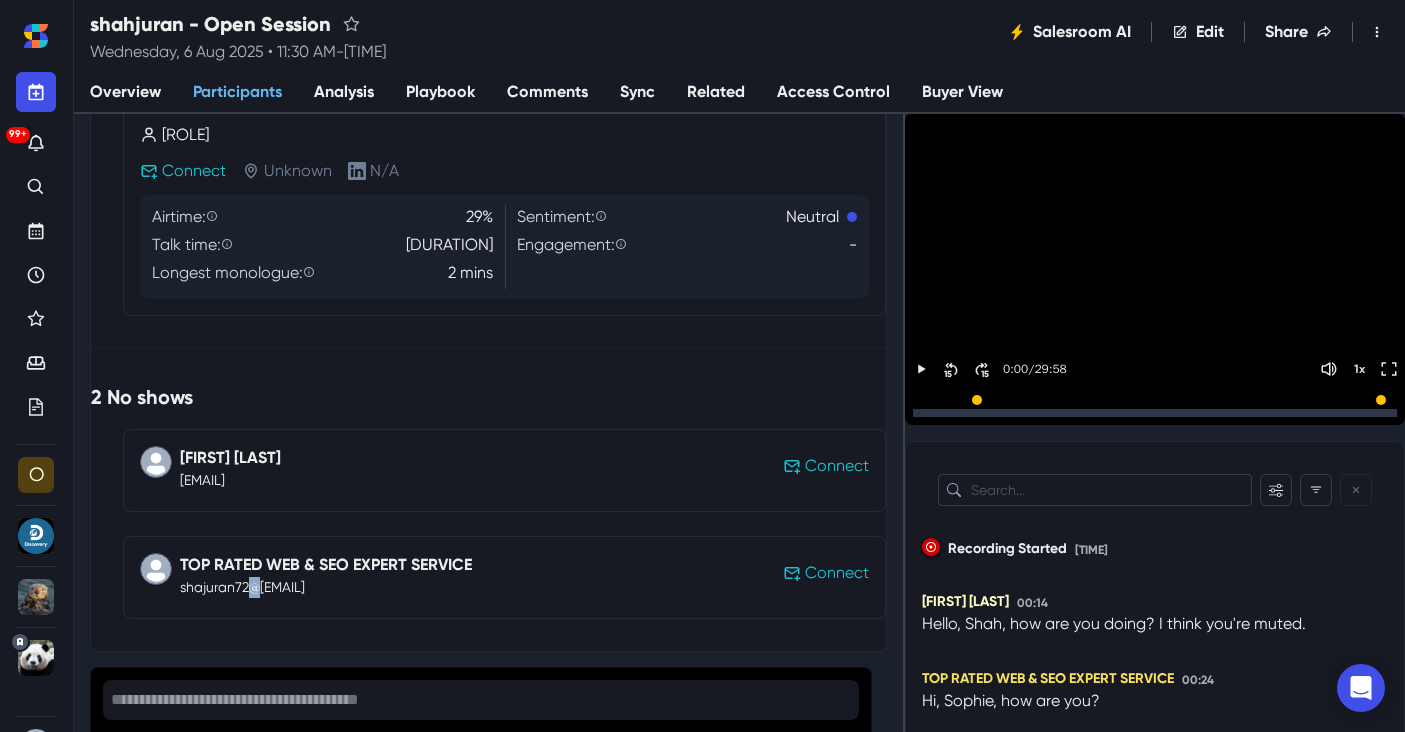 click on "shajuran72@[EMAIL]" at bounding box center [326, 587] 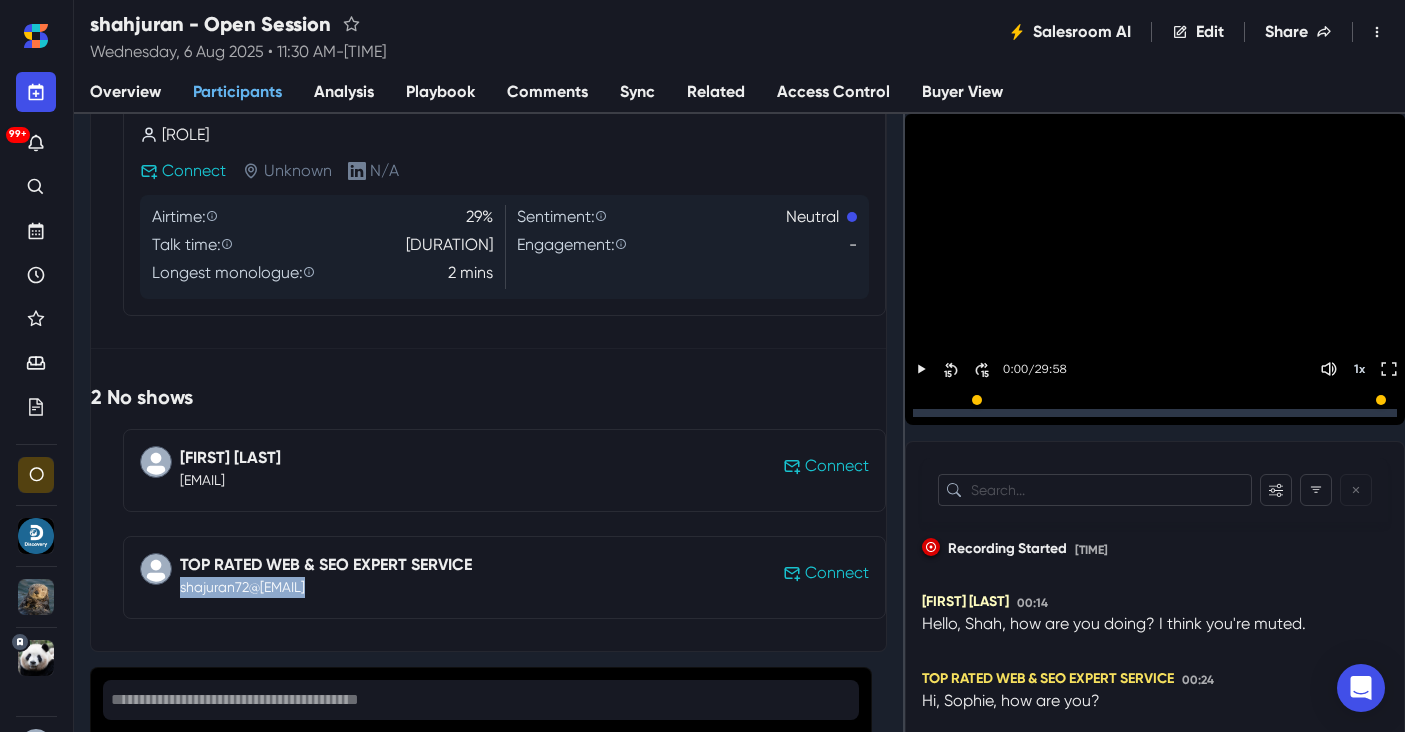 click on "shajuran72@[EMAIL]" at bounding box center [326, 587] 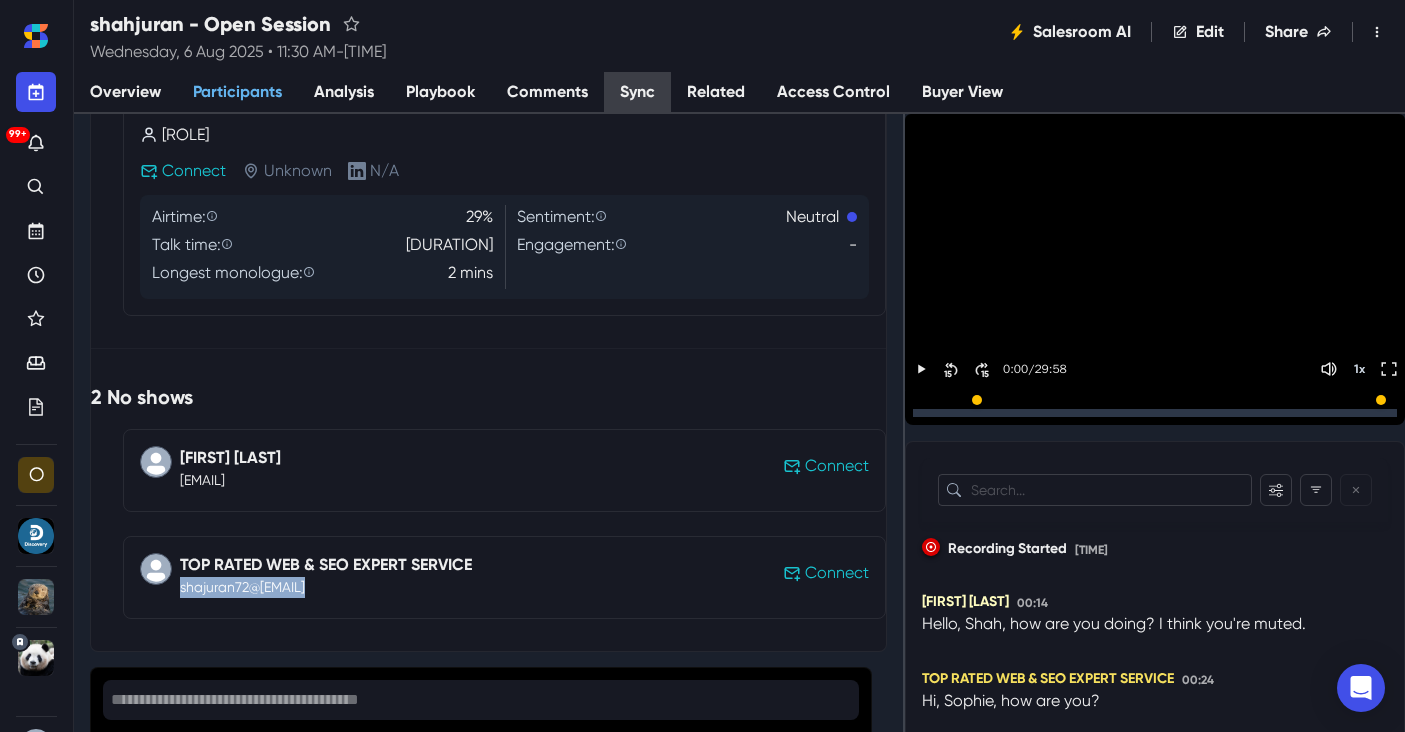 click on "Sync" at bounding box center [637, 93] 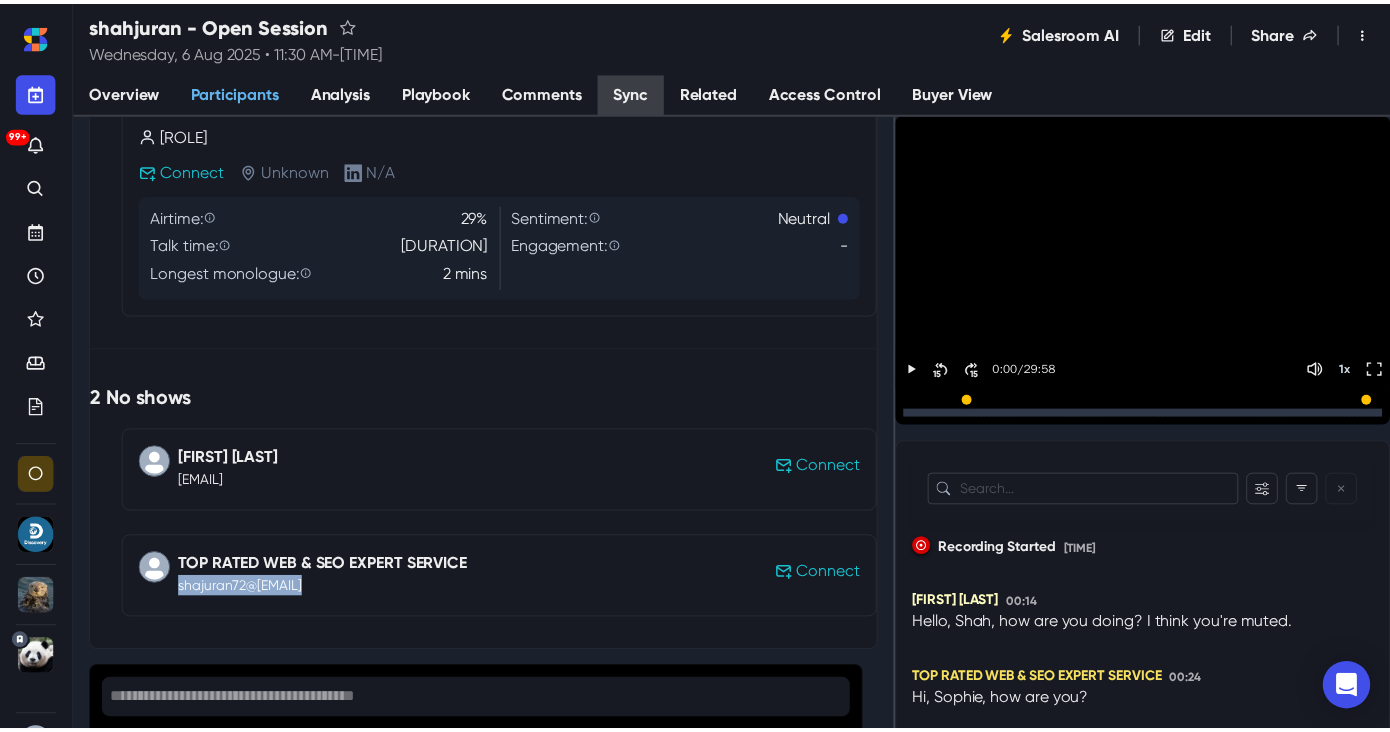 scroll, scrollTop: 0, scrollLeft: 0, axis: both 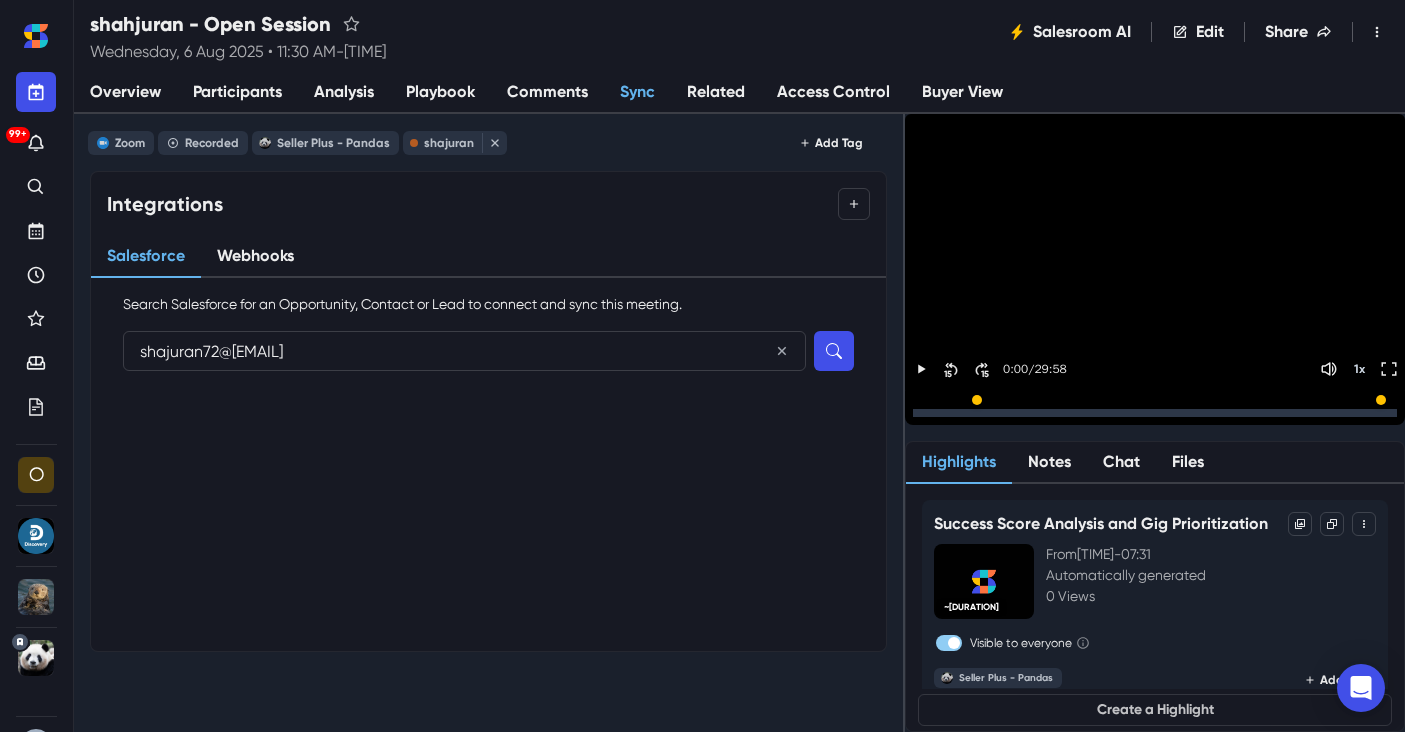 type on "shajuran72@[EMAIL]" 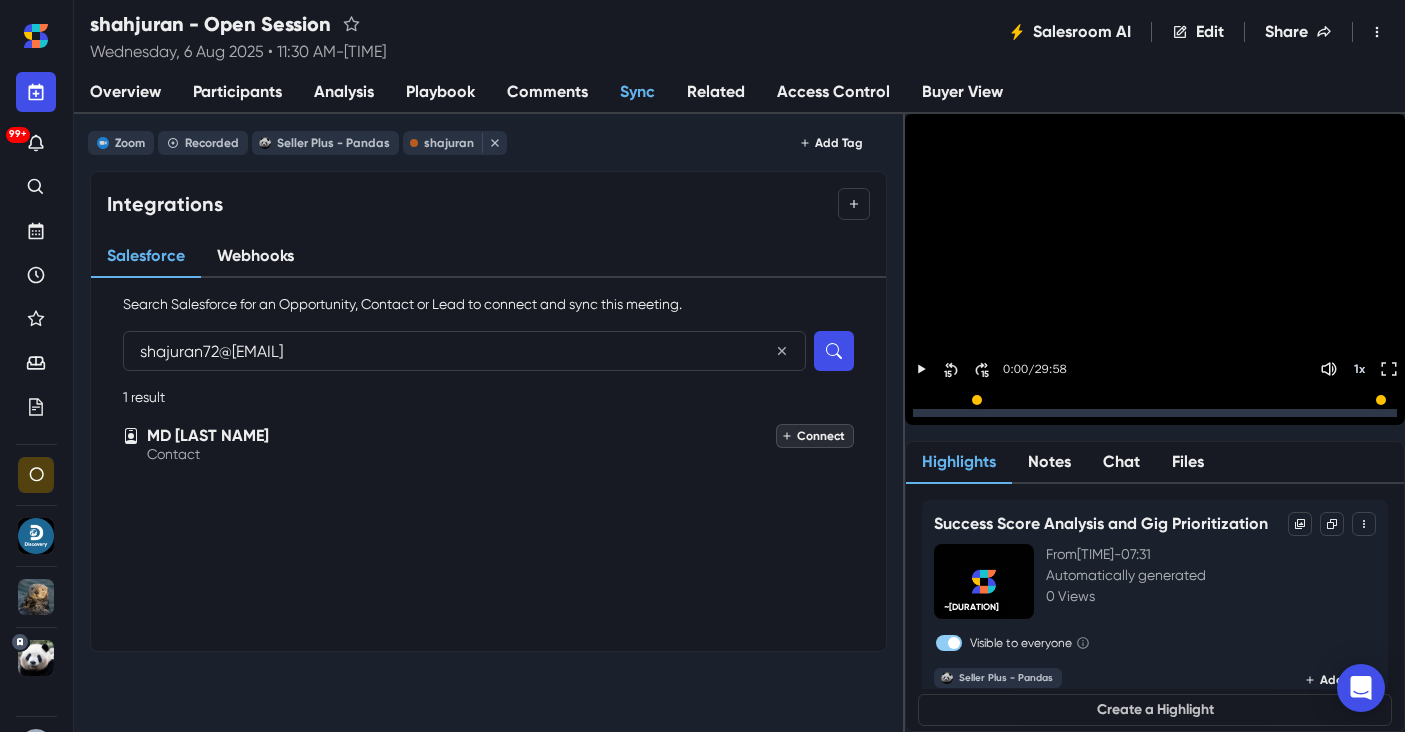click on "Connect" at bounding box center (815, 436) 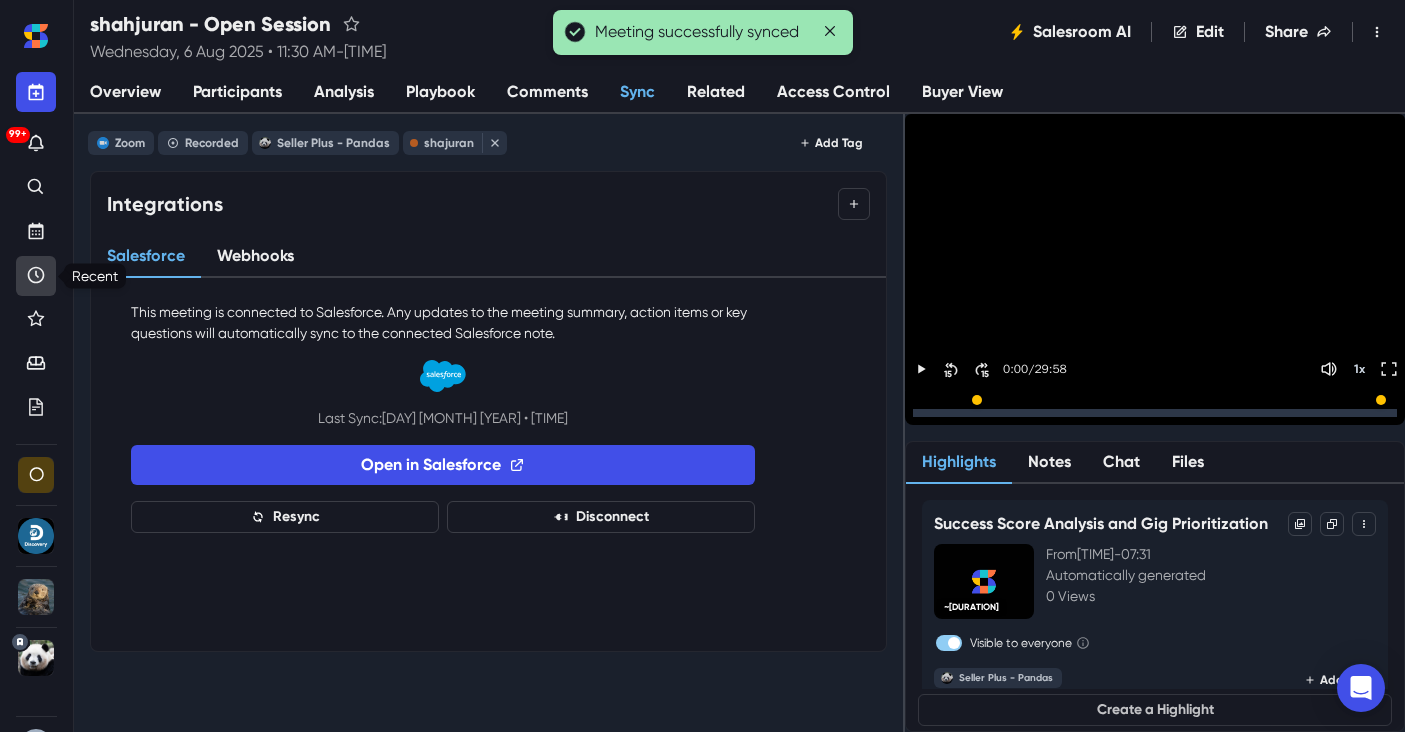 click 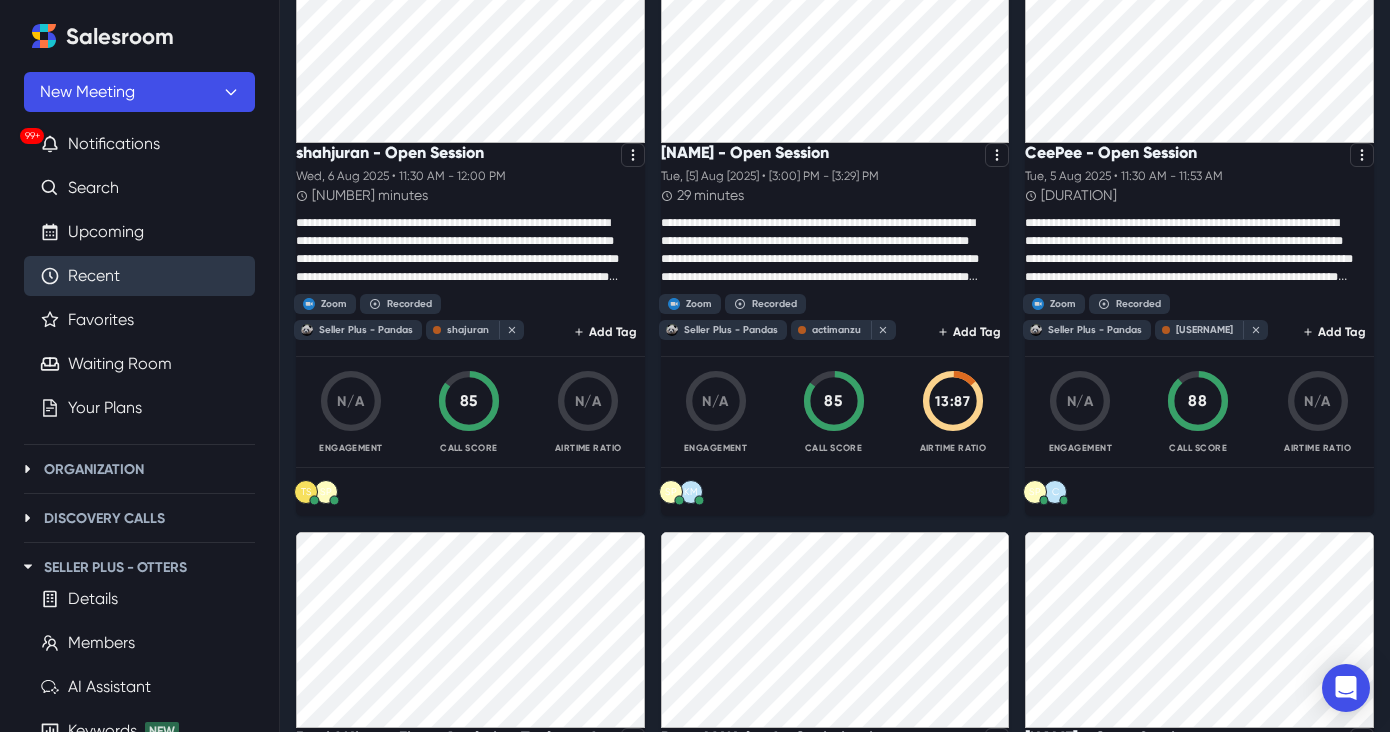 scroll, scrollTop: 290, scrollLeft: 0, axis: vertical 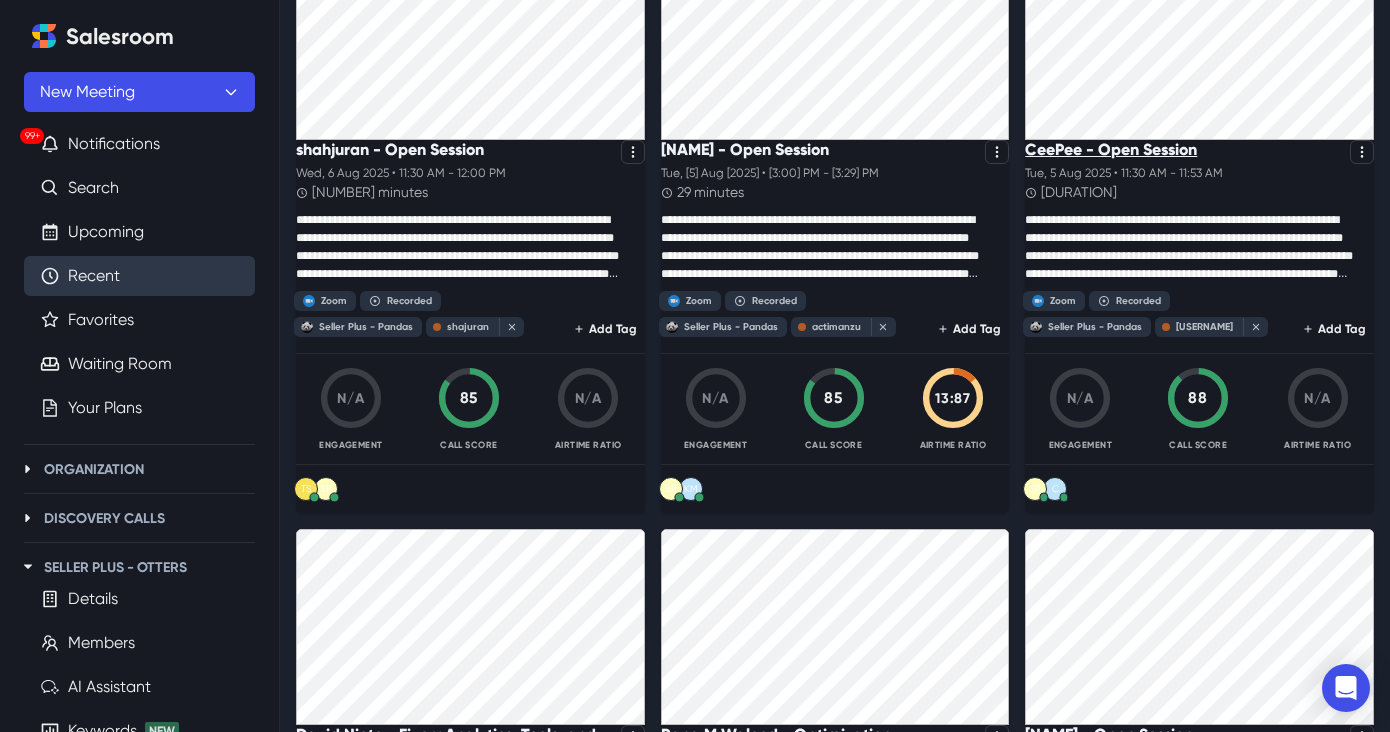 click on "CeePee - Open Session" at bounding box center [1111, 149] 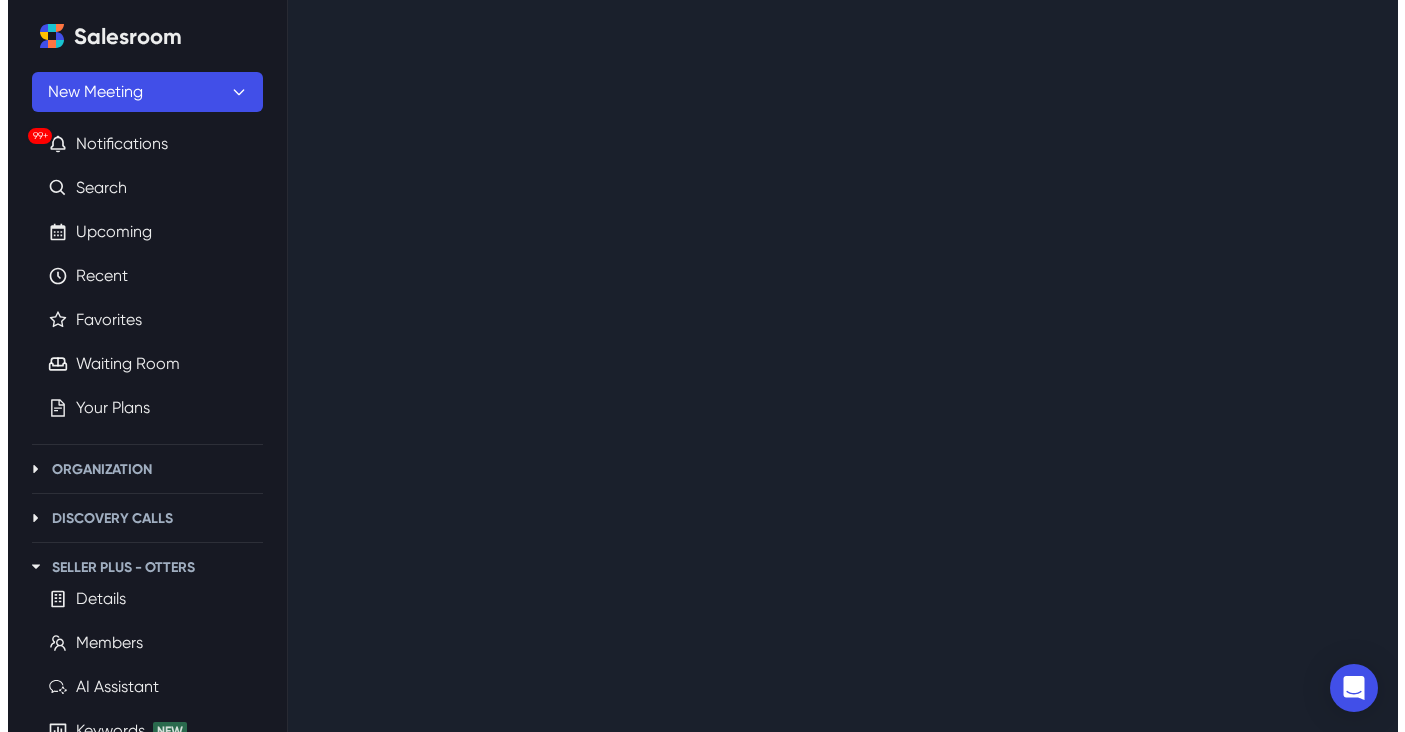 scroll, scrollTop: 0, scrollLeft: 0, axis: both 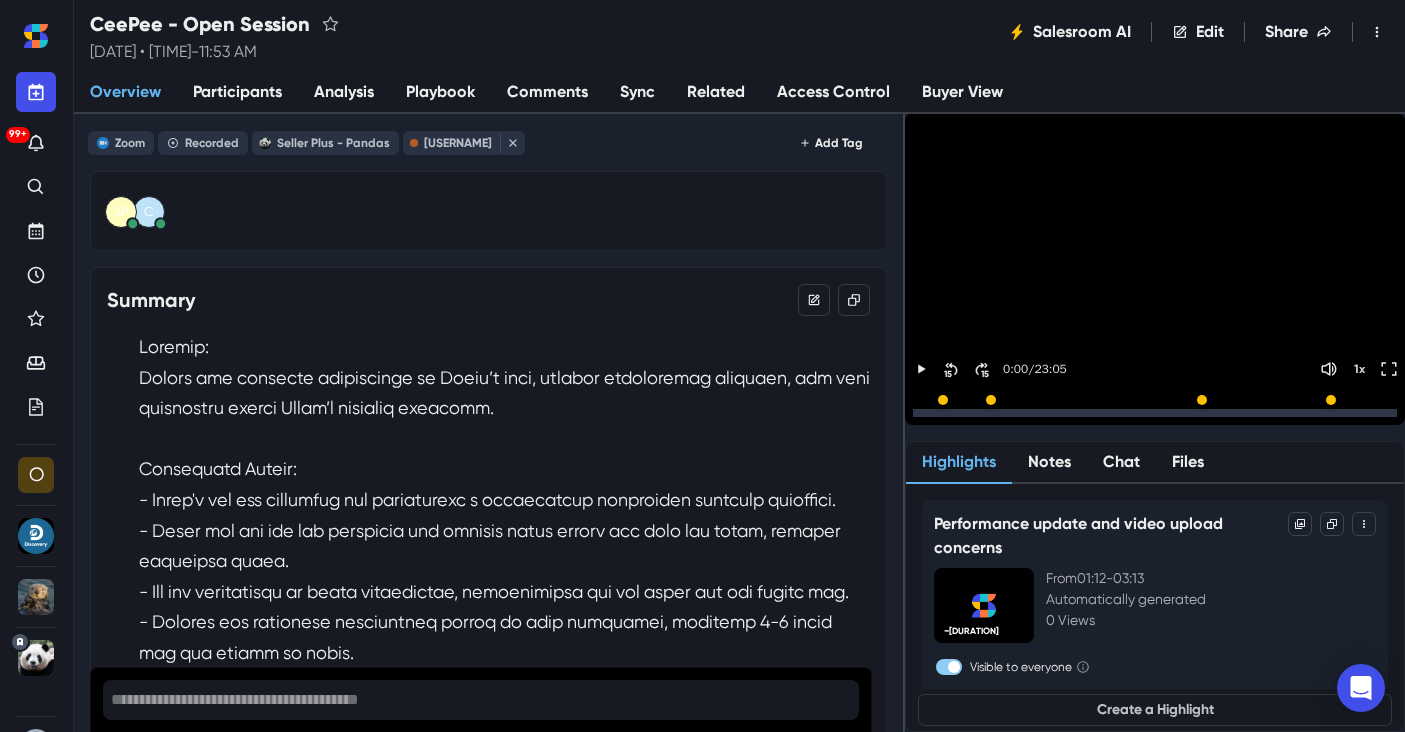 click on "Sync" at bounding box center (637, 93) 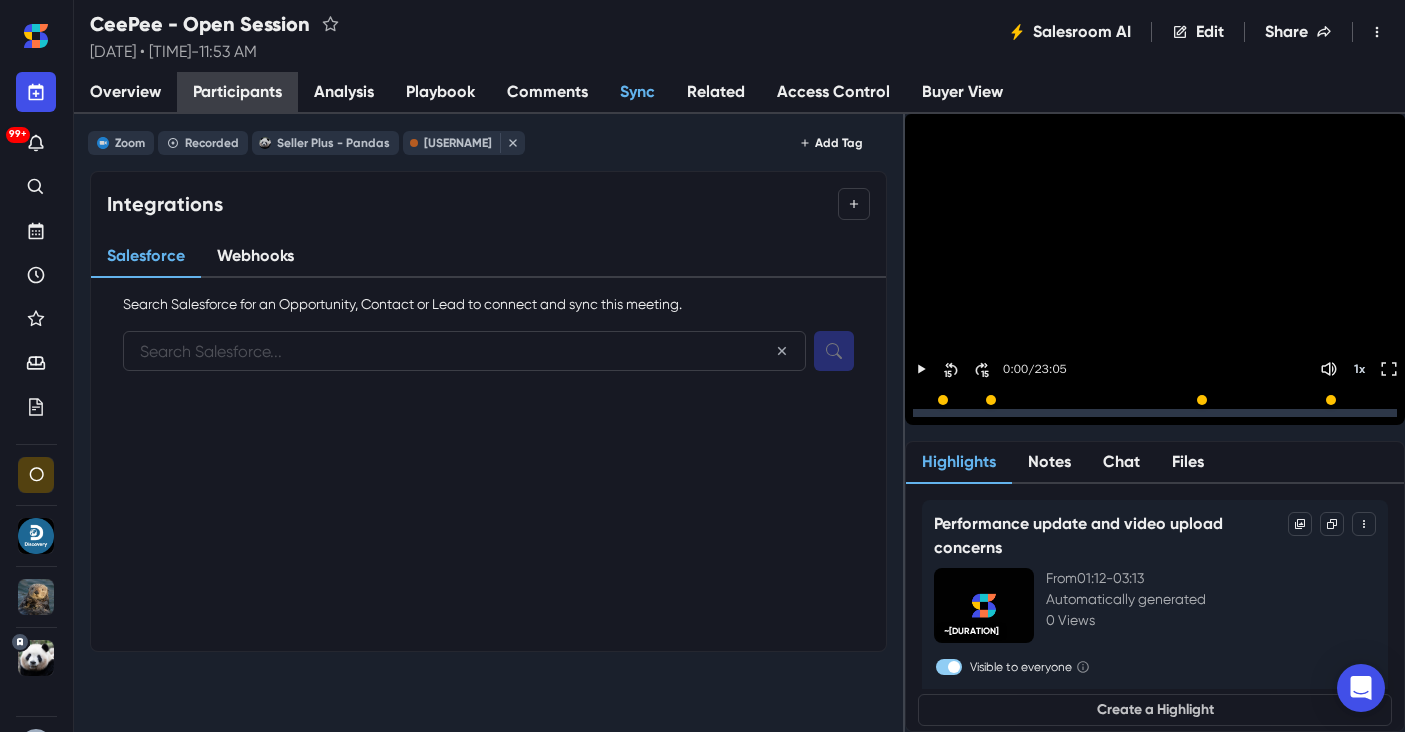 click on "Participants" at bounding box center [237, 92] 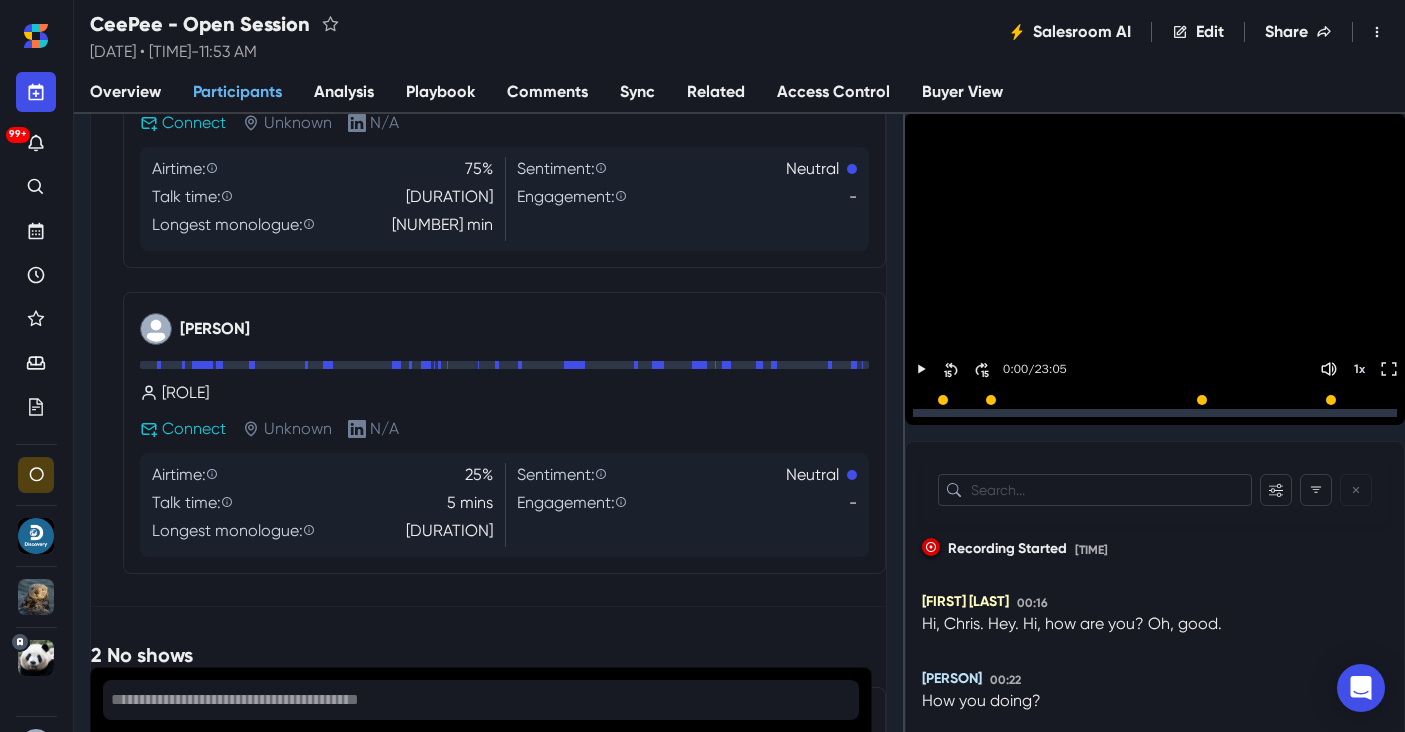scroll, scrollTop: 495, scrollLeft: 0, axis: vertical 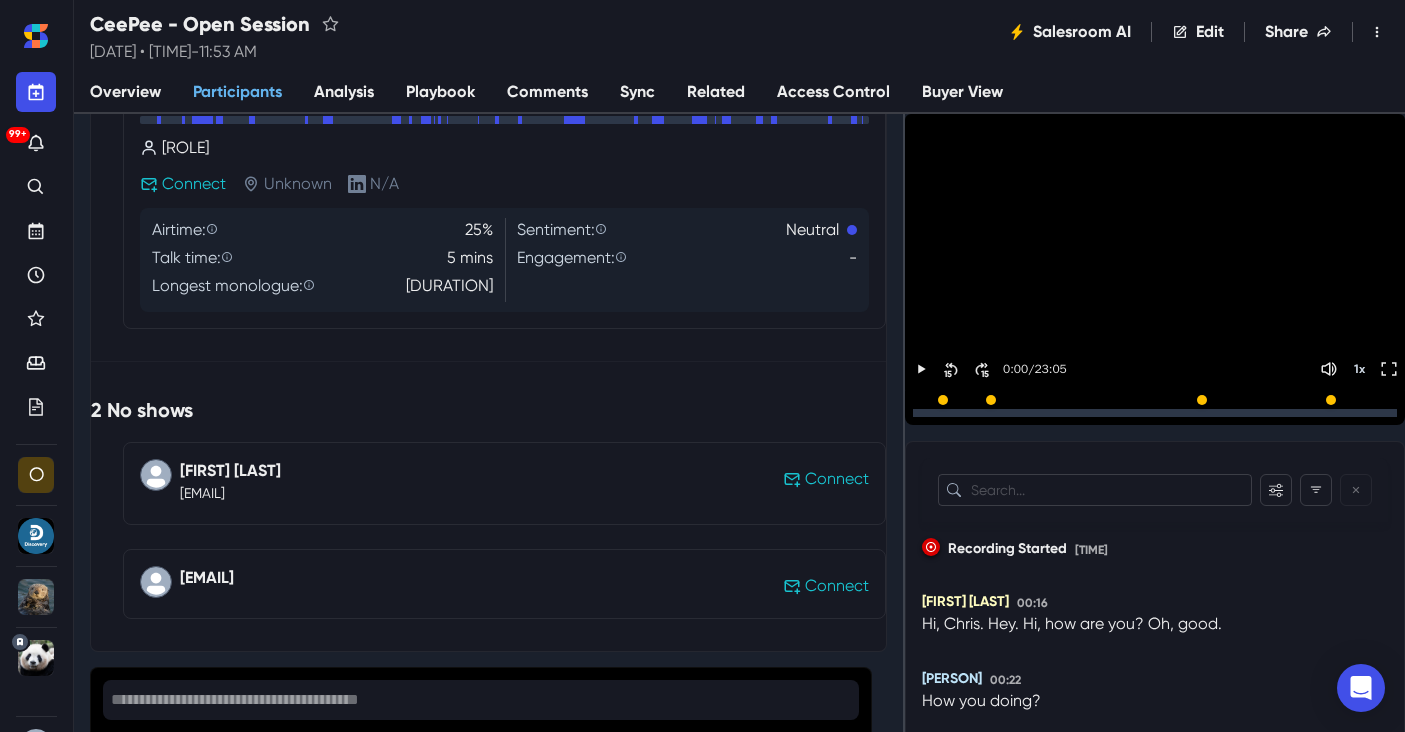 click on "[EMAIL]" at bounding box center [207, 578] 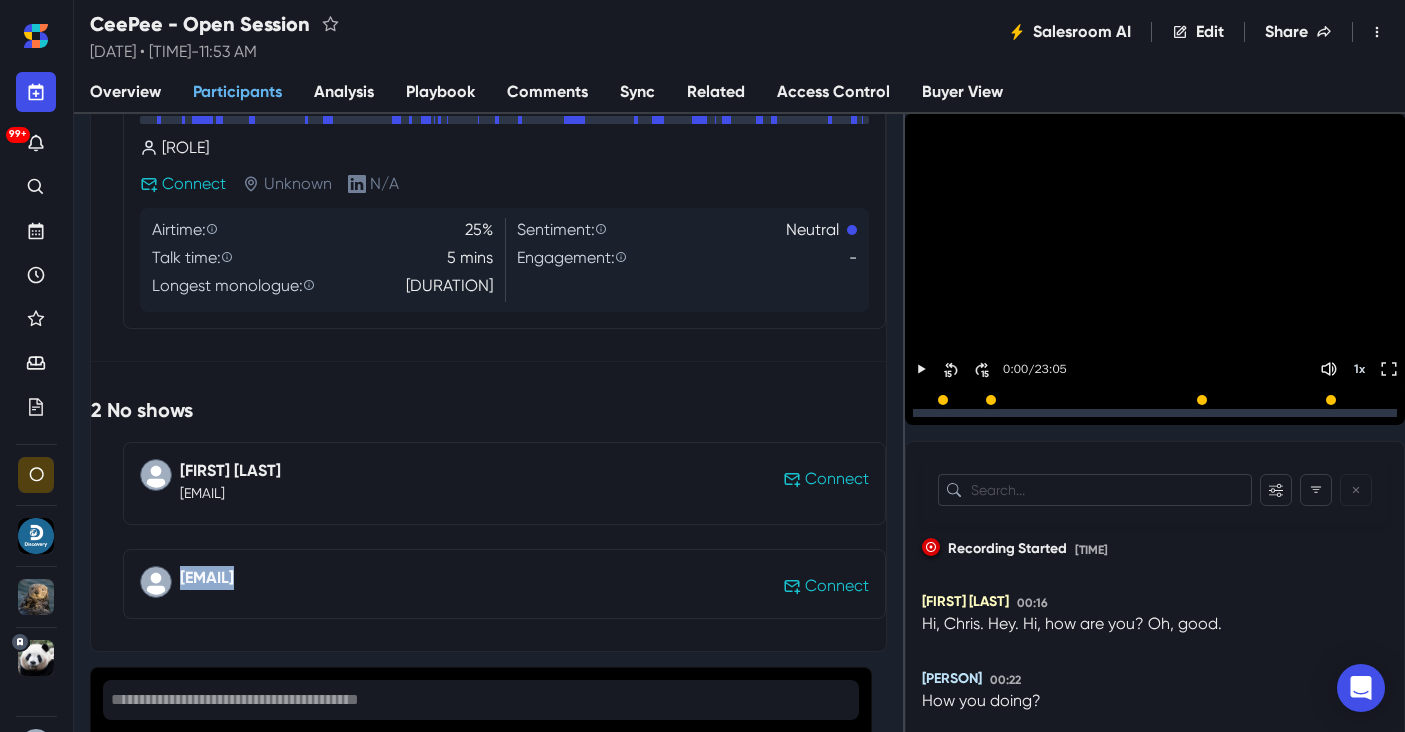 click on "[EMAIL]" at bounding box center [207, 578] 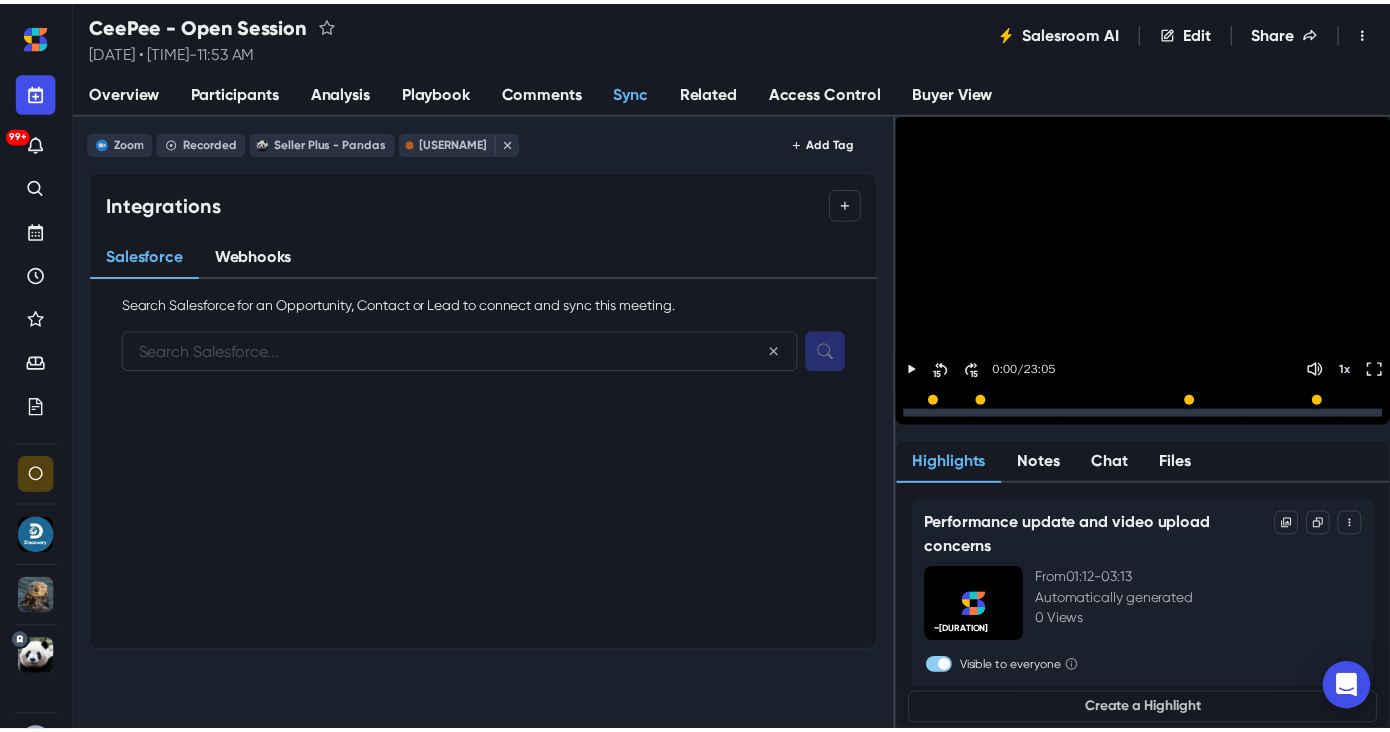 scroll, scrollTop: 0, scrollLeft: 0, axis: both 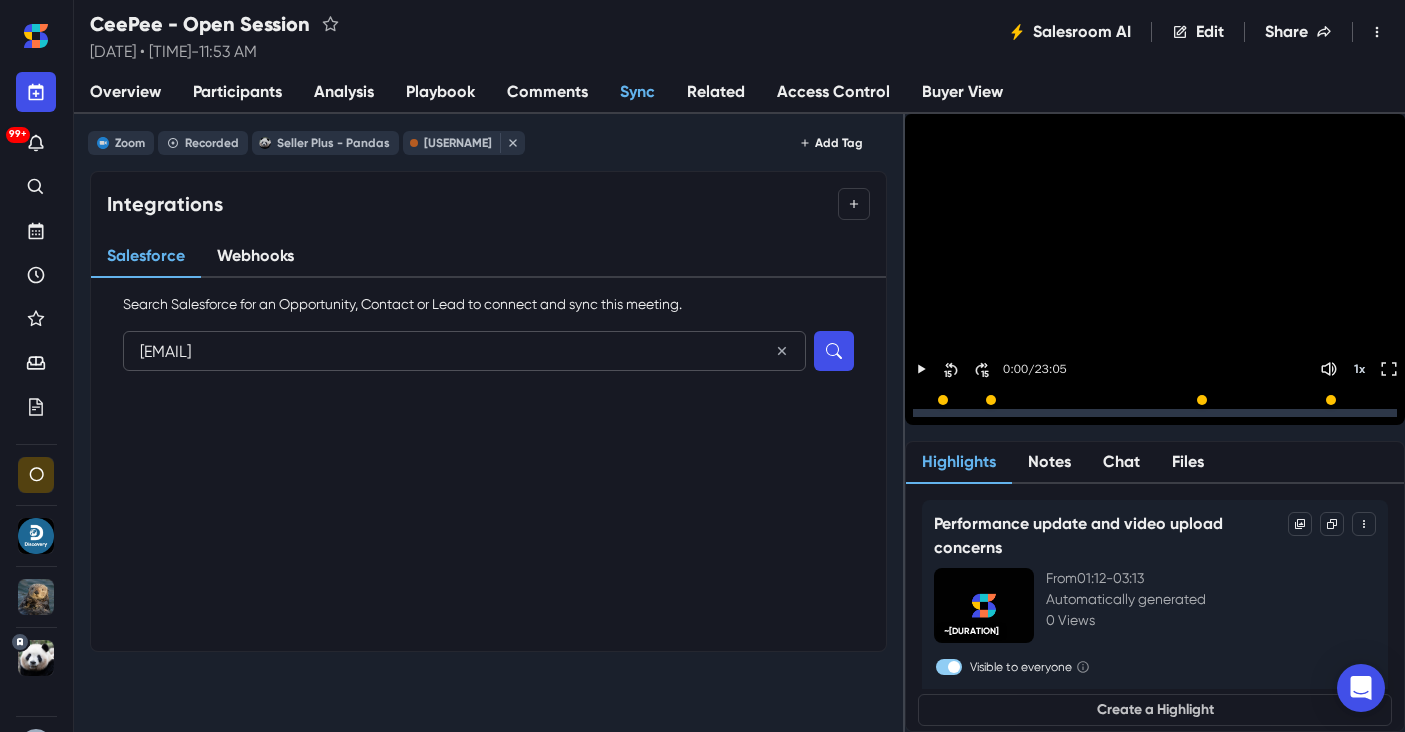 type on "[EMAIL]" 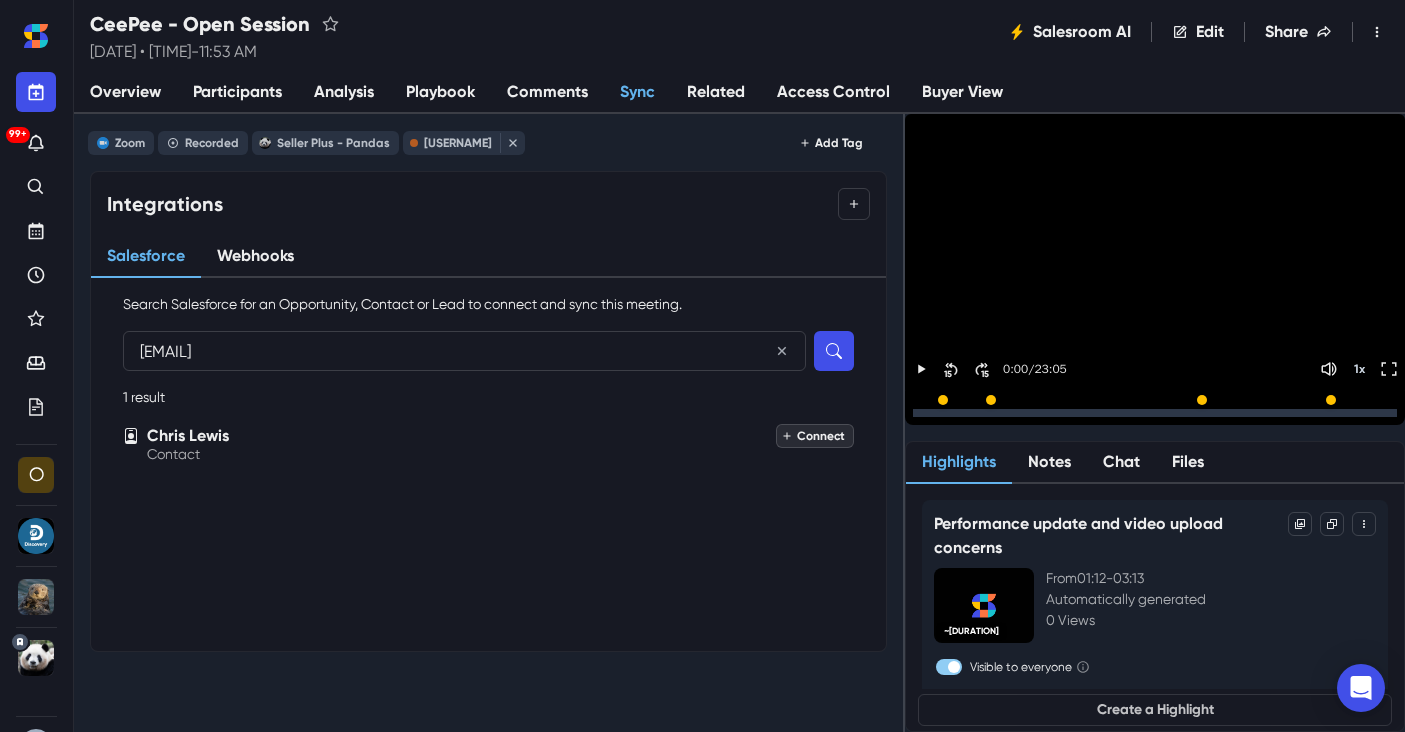 click on "Connect" at bounding box center (815, 436) 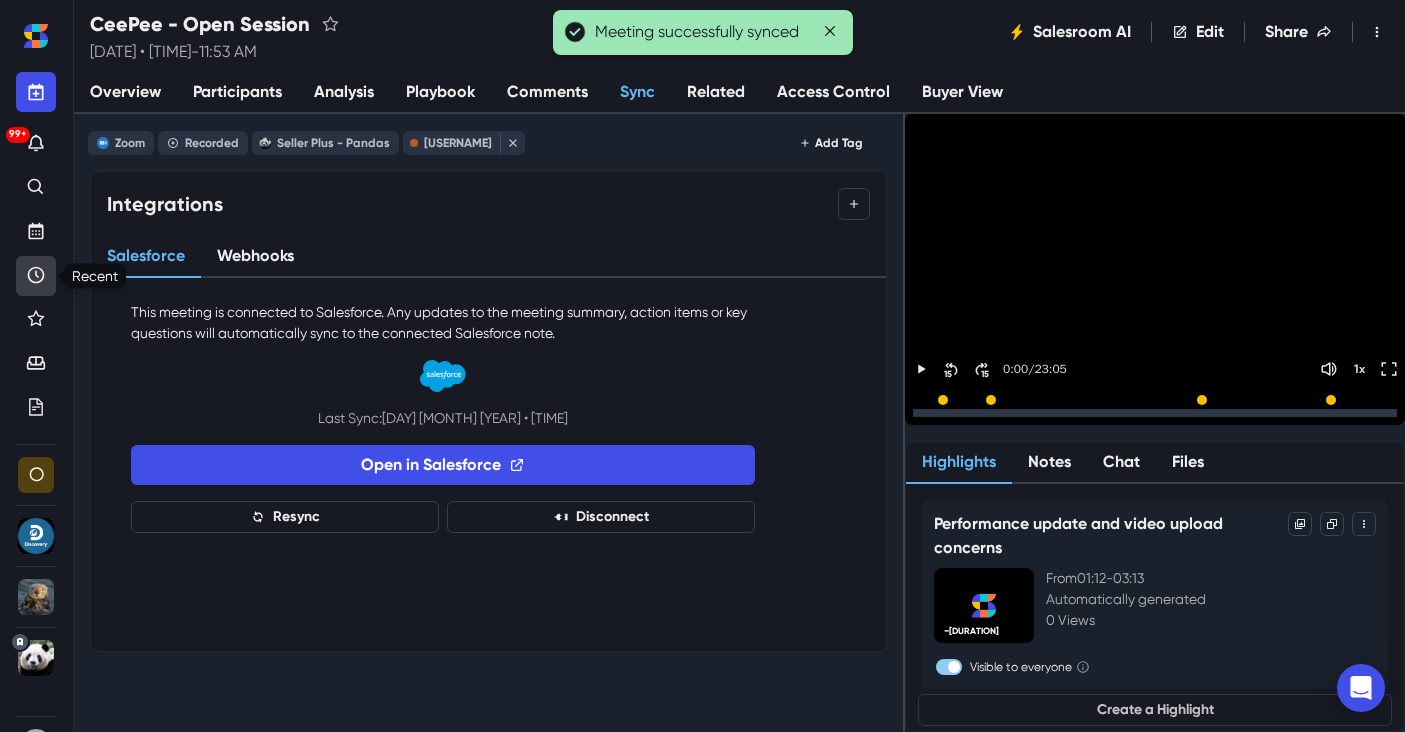 click 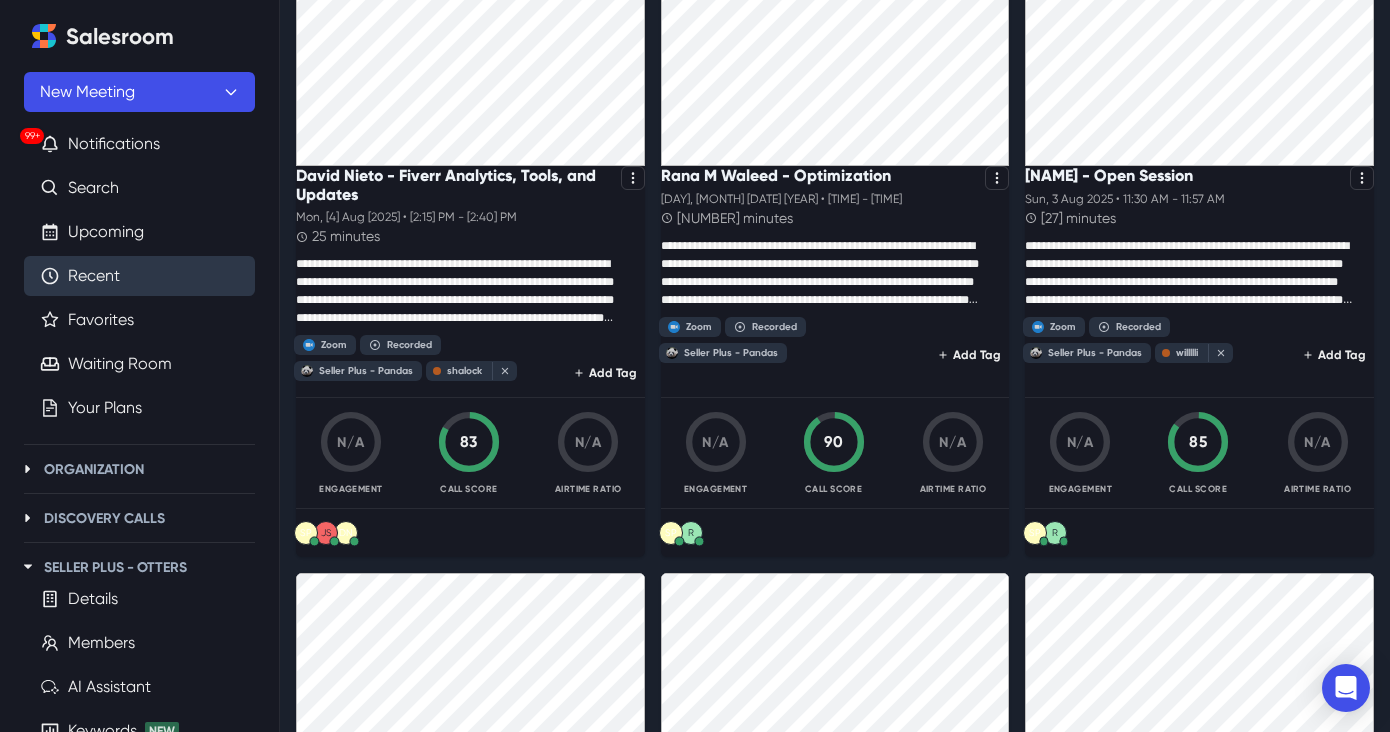 scroll, scrollTop: 853, scrollLeft: 0, axis: vertical 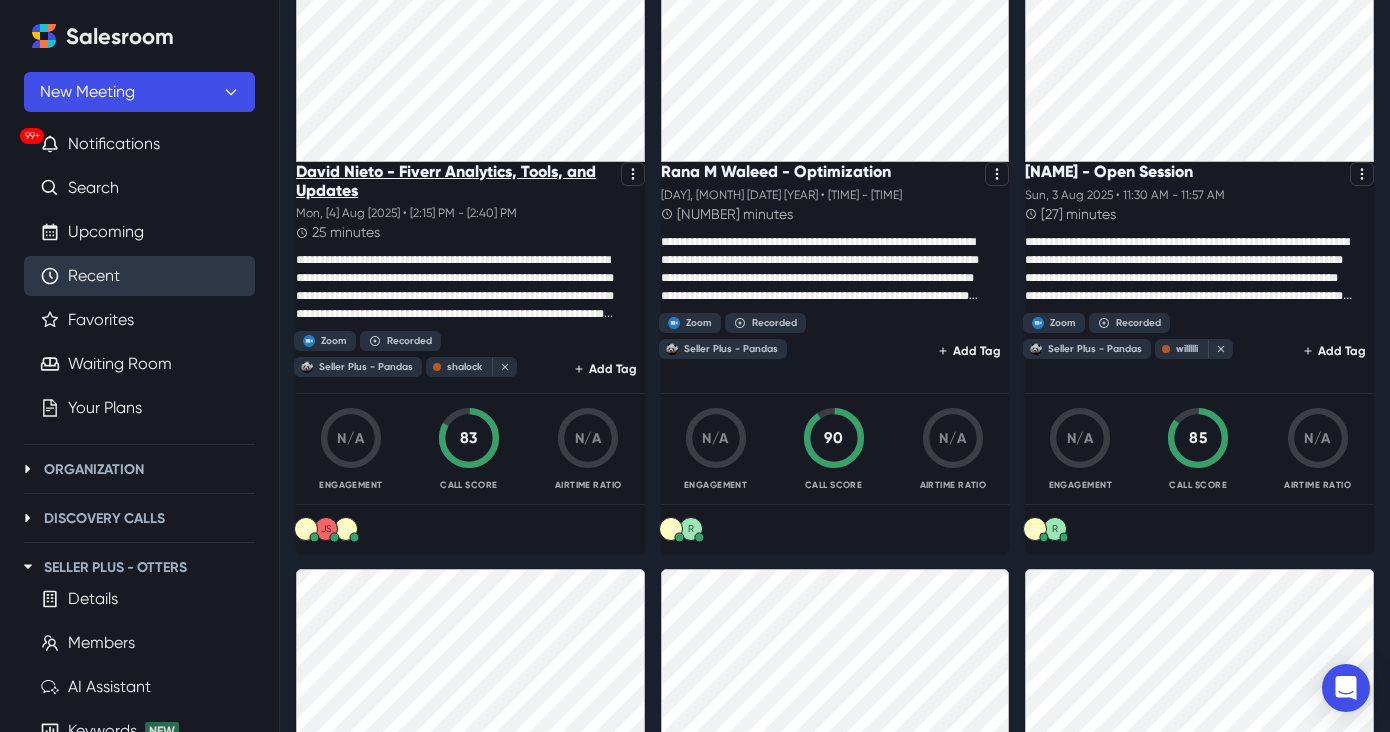 click on "David Nieto - Fiverr Analytics, Tools, and Updates" at bounding box center [454, 181] 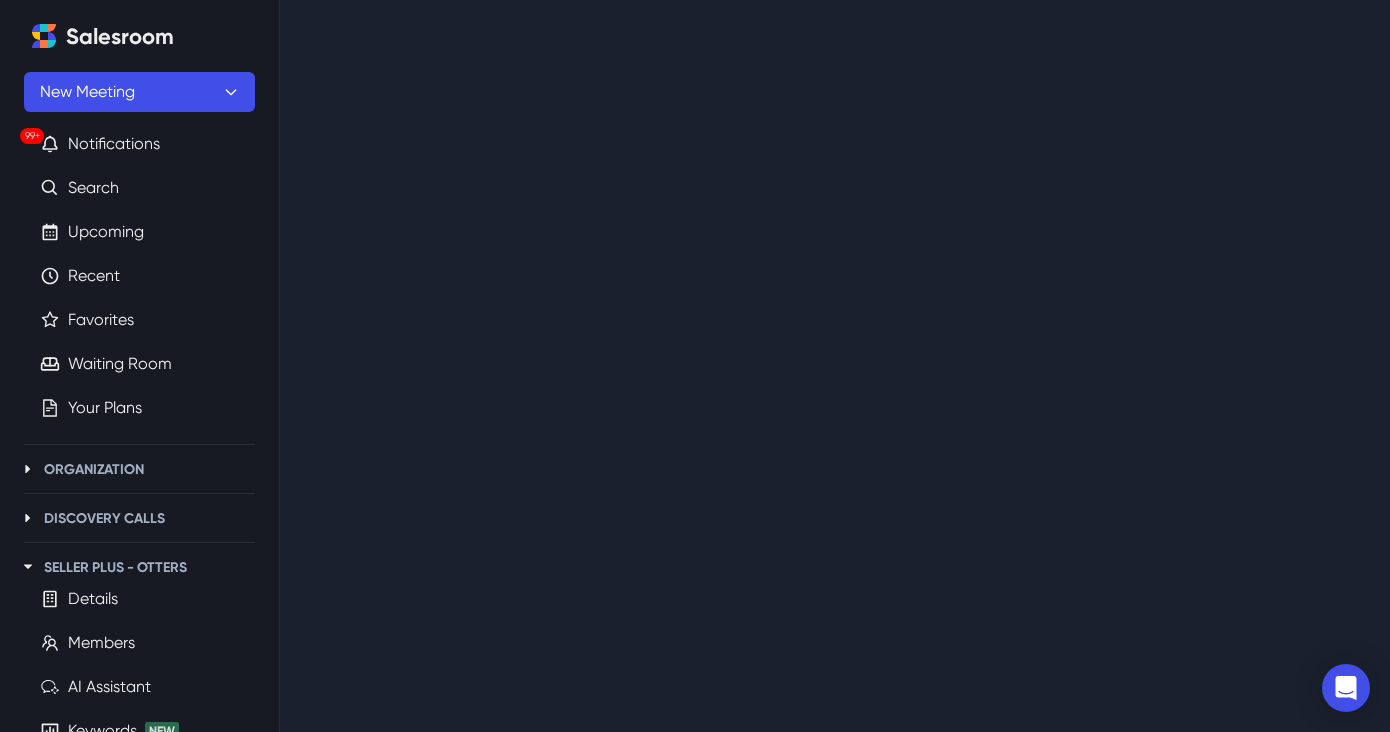 scroll, scrollTop: 0, scrollLeft: 0, axis: both 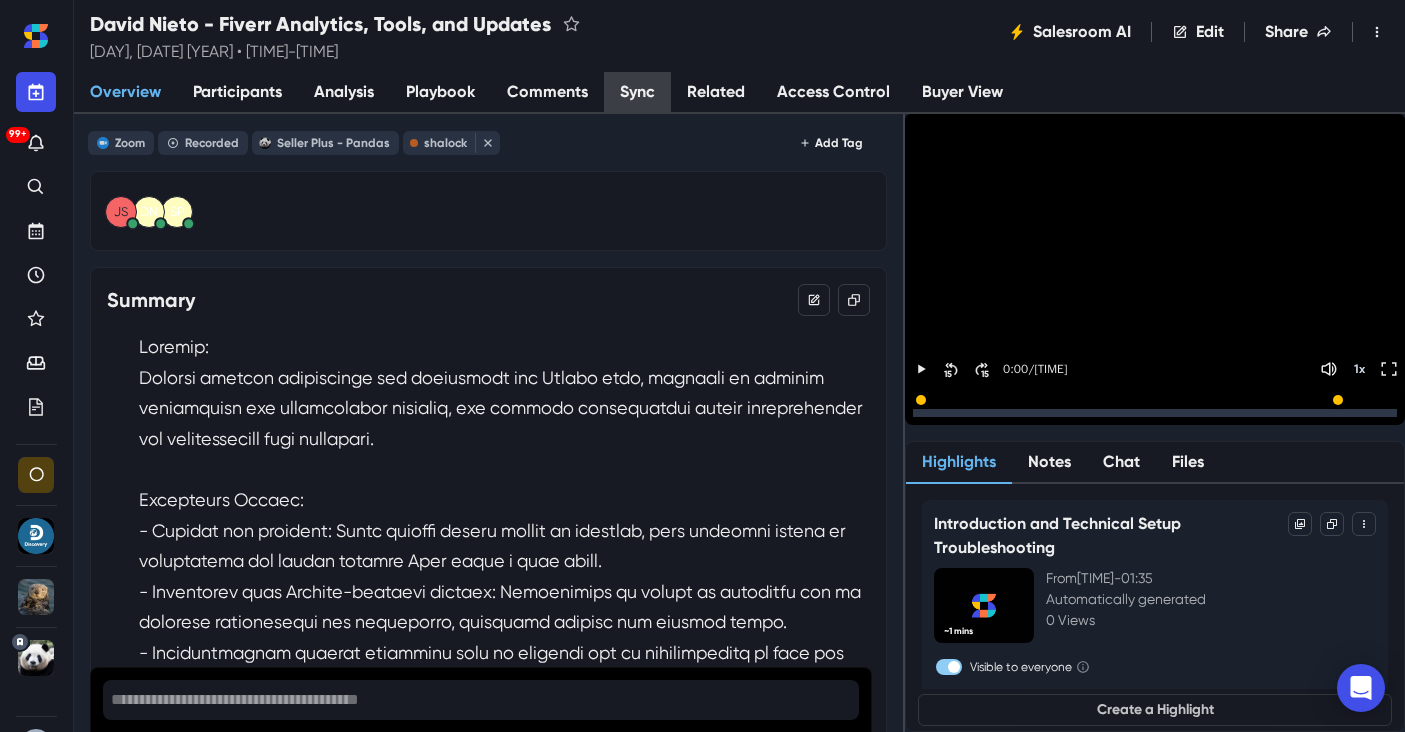 click on "Sync" at bounding box center [637, 93] 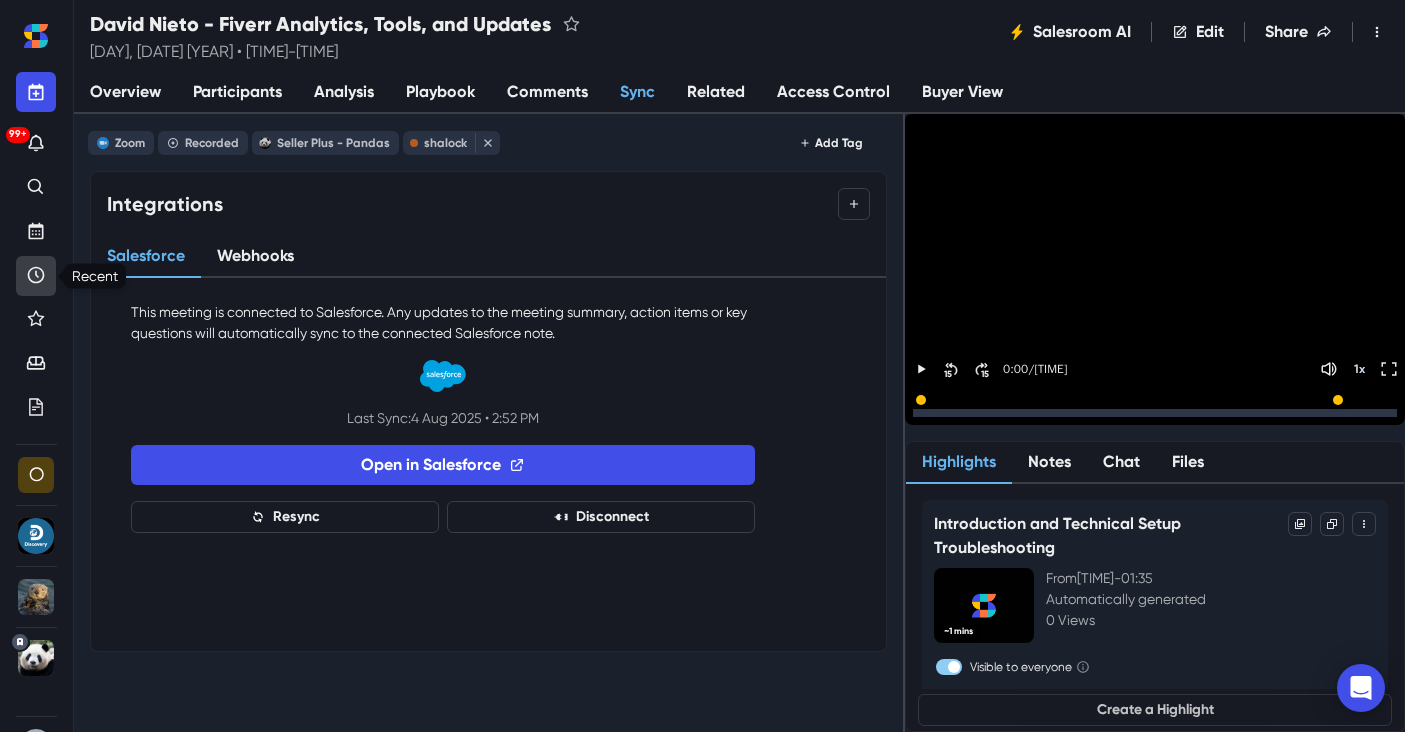 click 